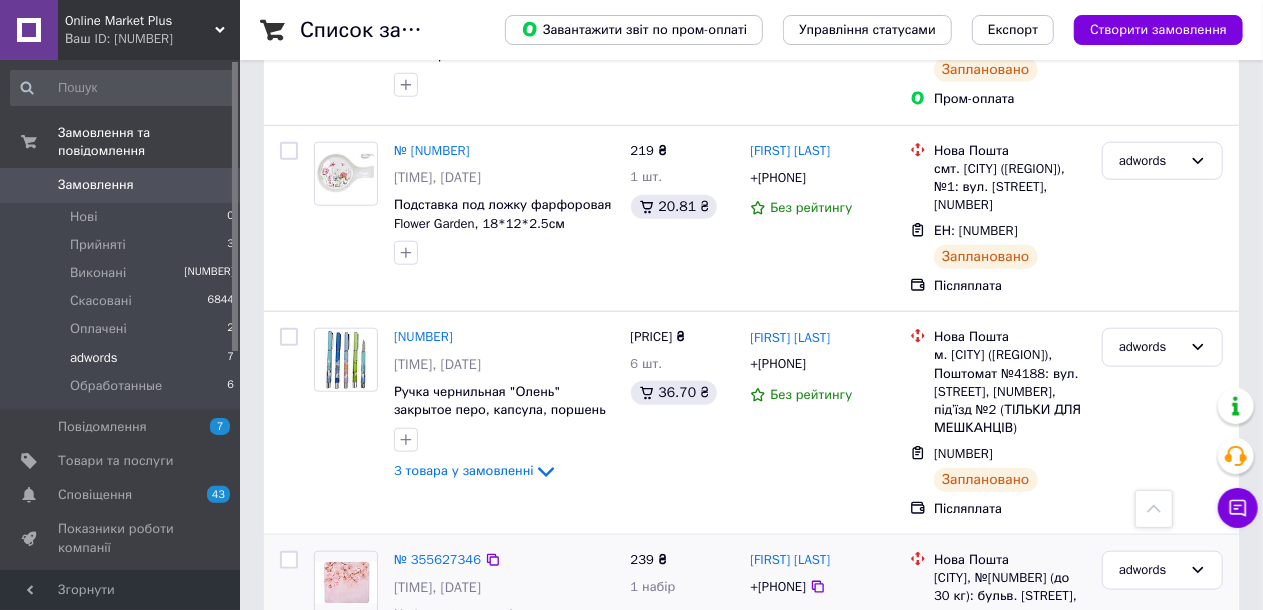 scroll, scrollTop: 994, scrollLeft: 0, axis: vertical 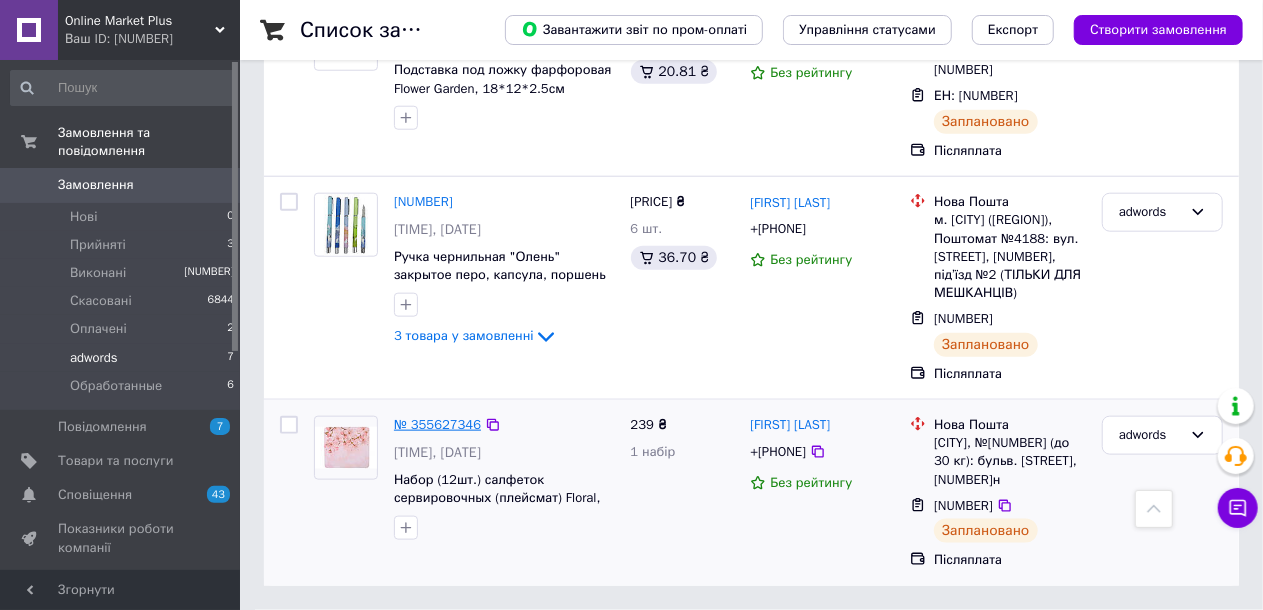 click on "№ 355627346" at bounding box center (437, 424) 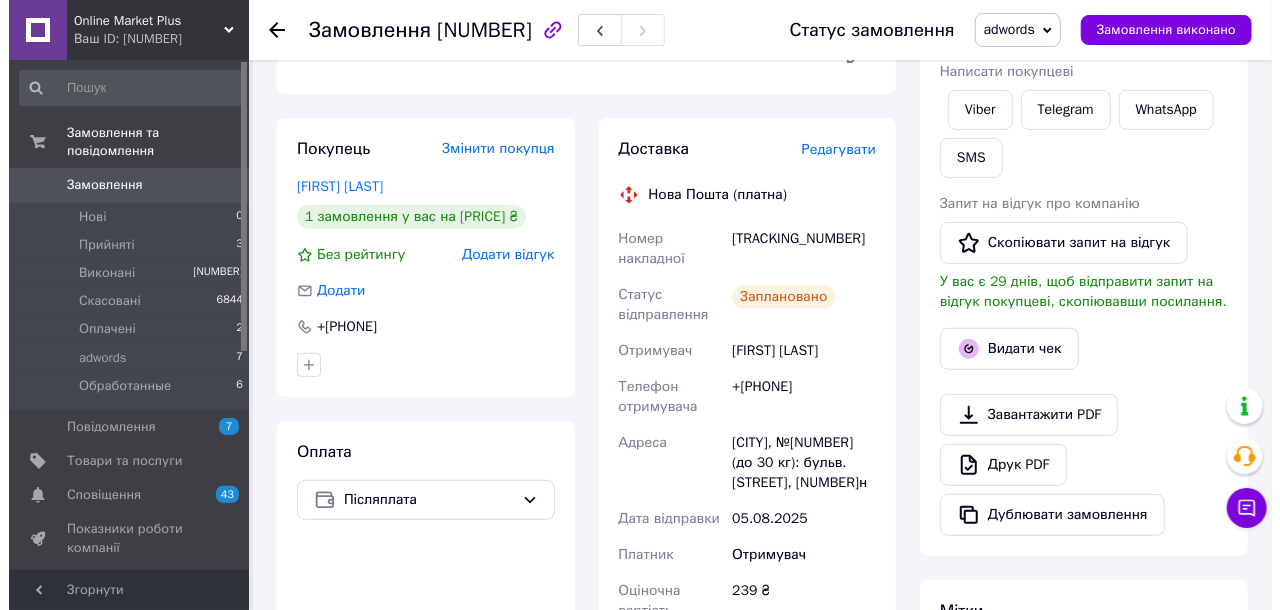 scroll, scrollTop: 400, scrollLeft: 0, axis: vertical 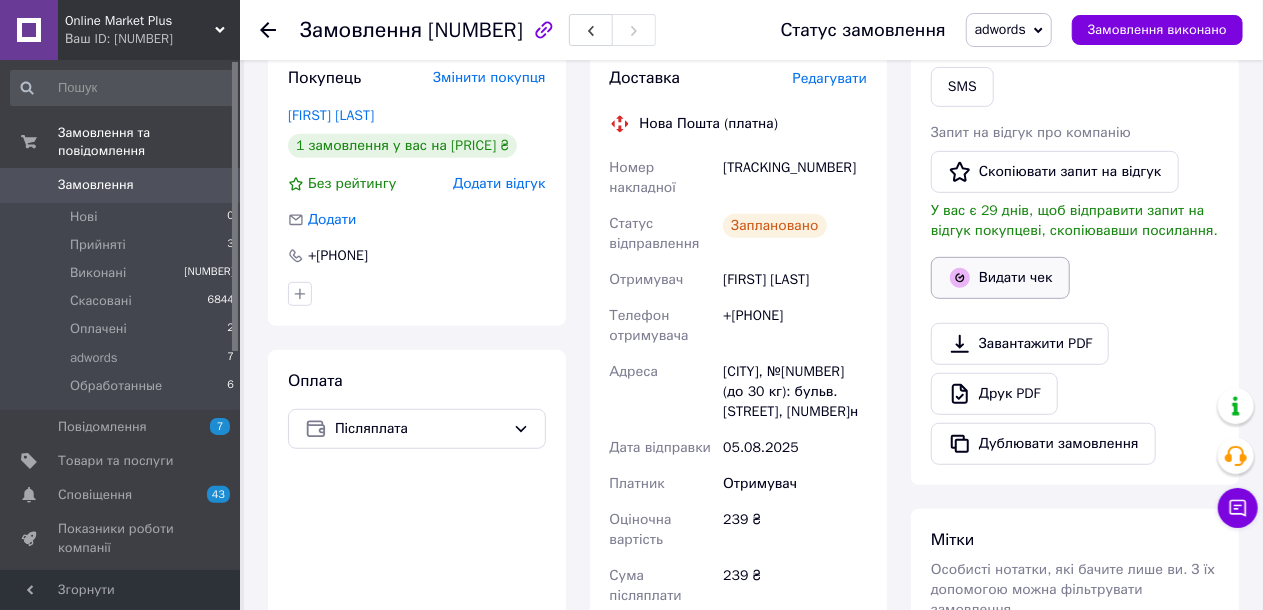 click on "Видати чек" at bounding box center [1000, 278] 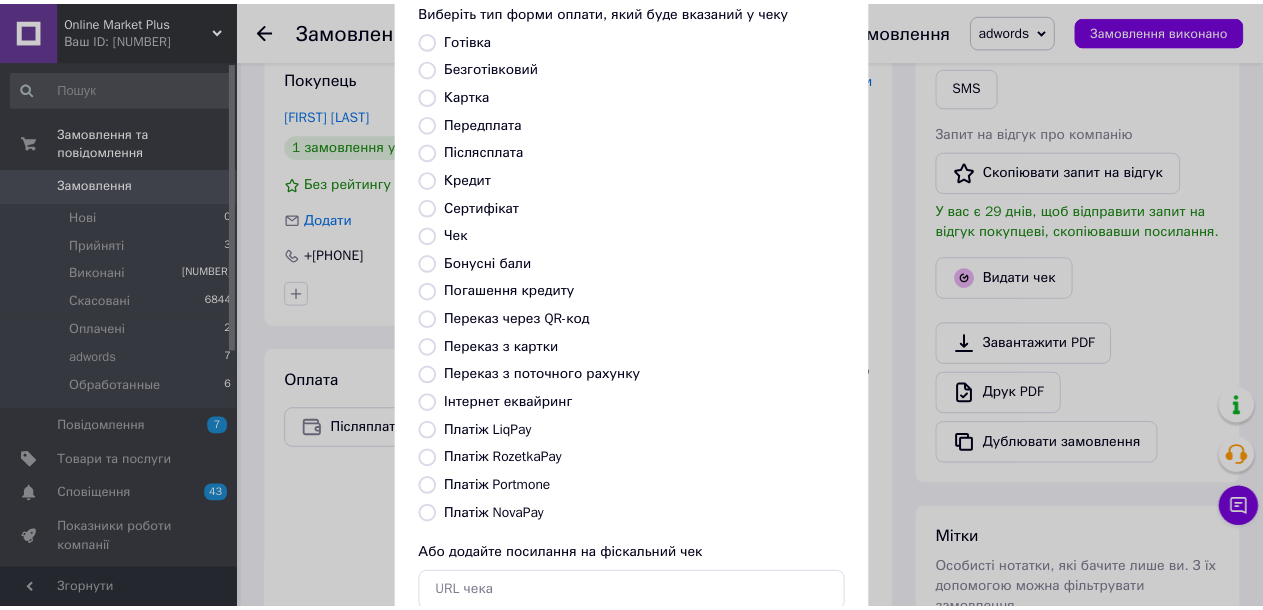 scroll, scrollTop: 200, scrollLeft: 0, axis: vertical 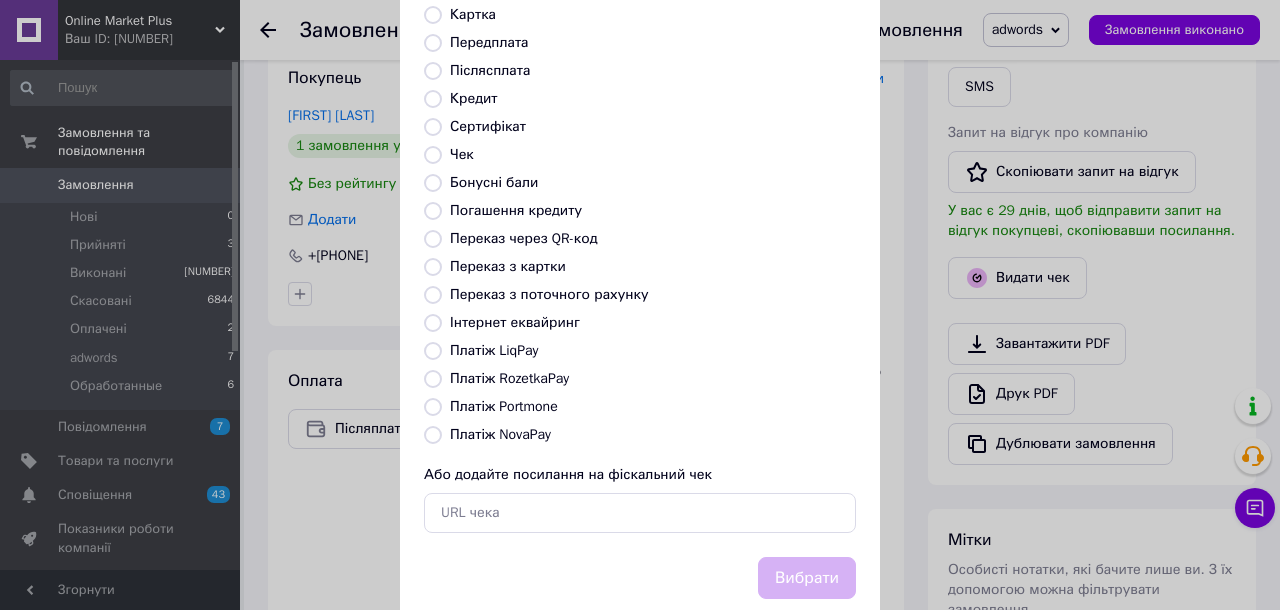 click on "Платіж NovaPay" at bounding box center (433, 435) 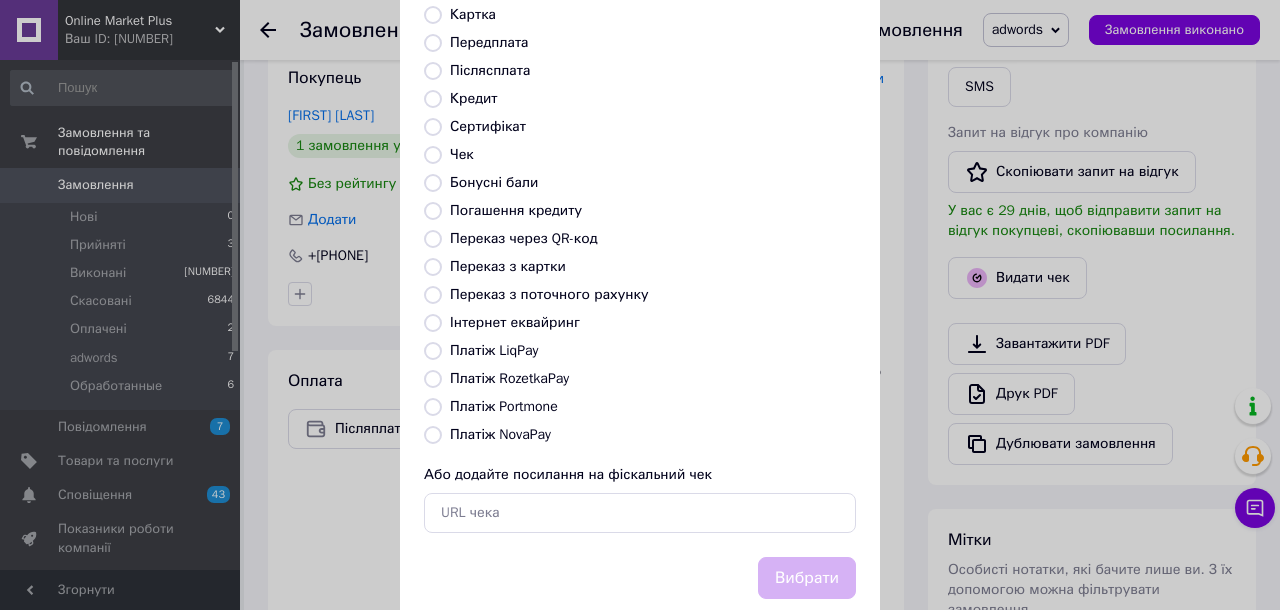 radio on "true" 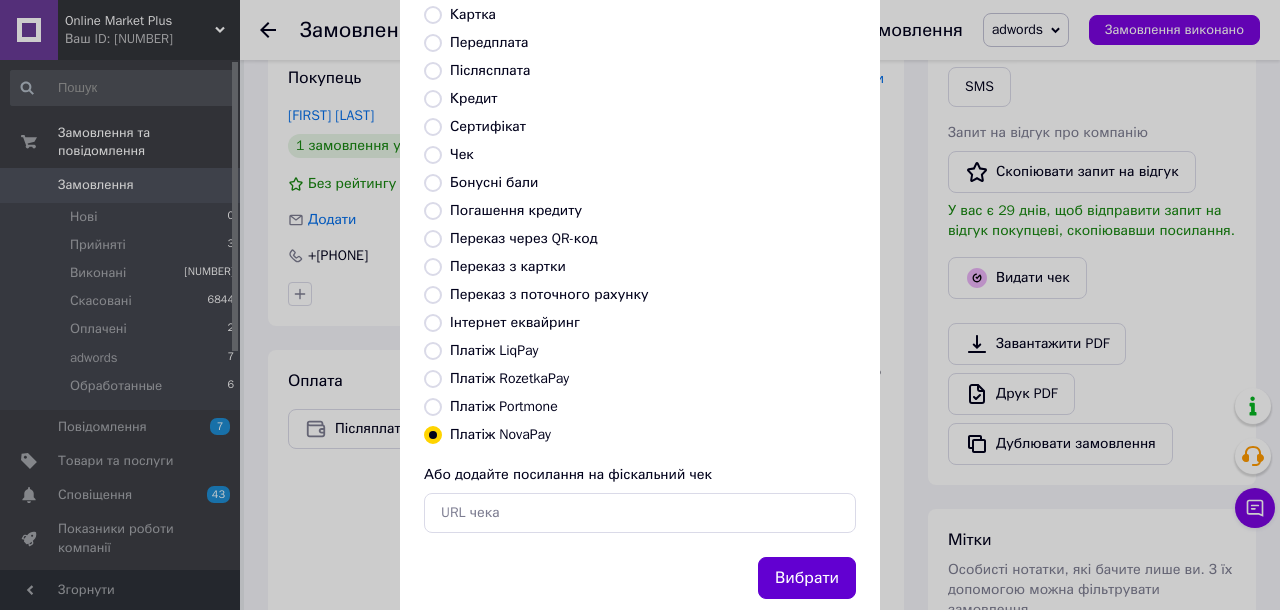 click on "Вибрати" at bounding box center [807, 578] 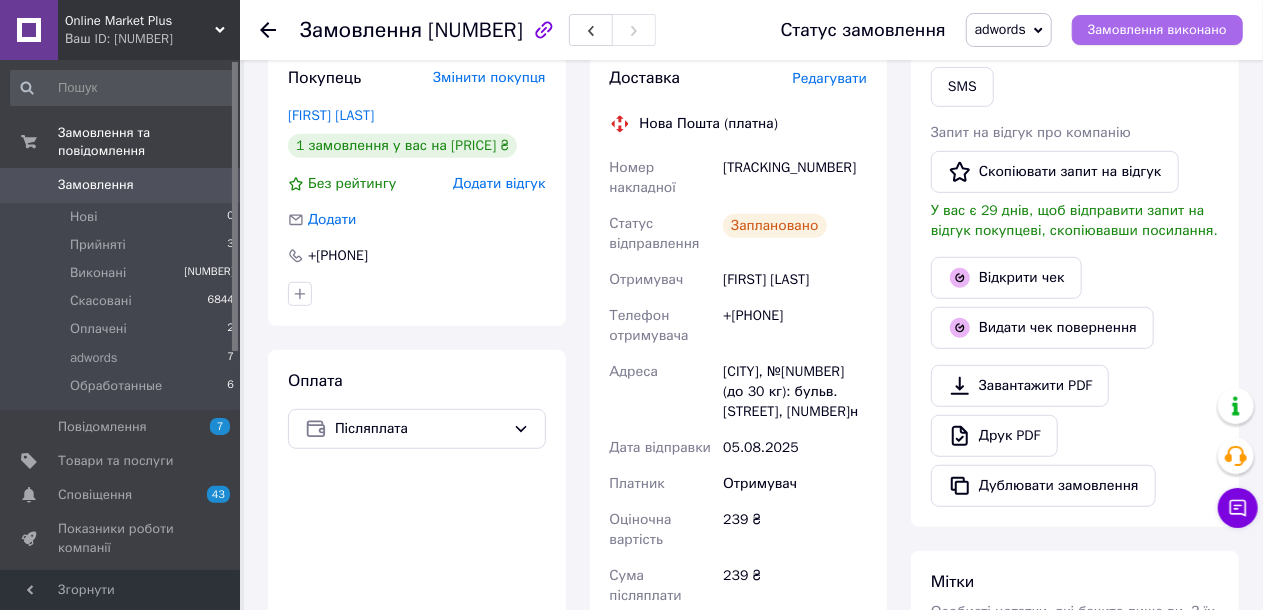 click on "Замовлення виконано" at bounding box center [1157, 30] 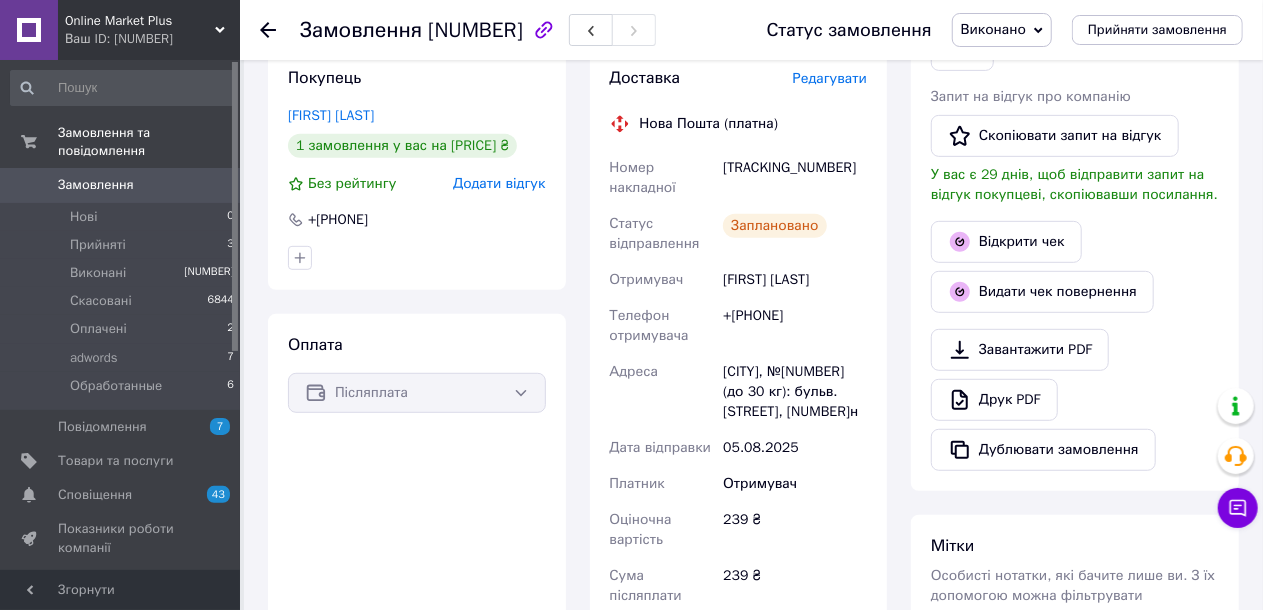 click 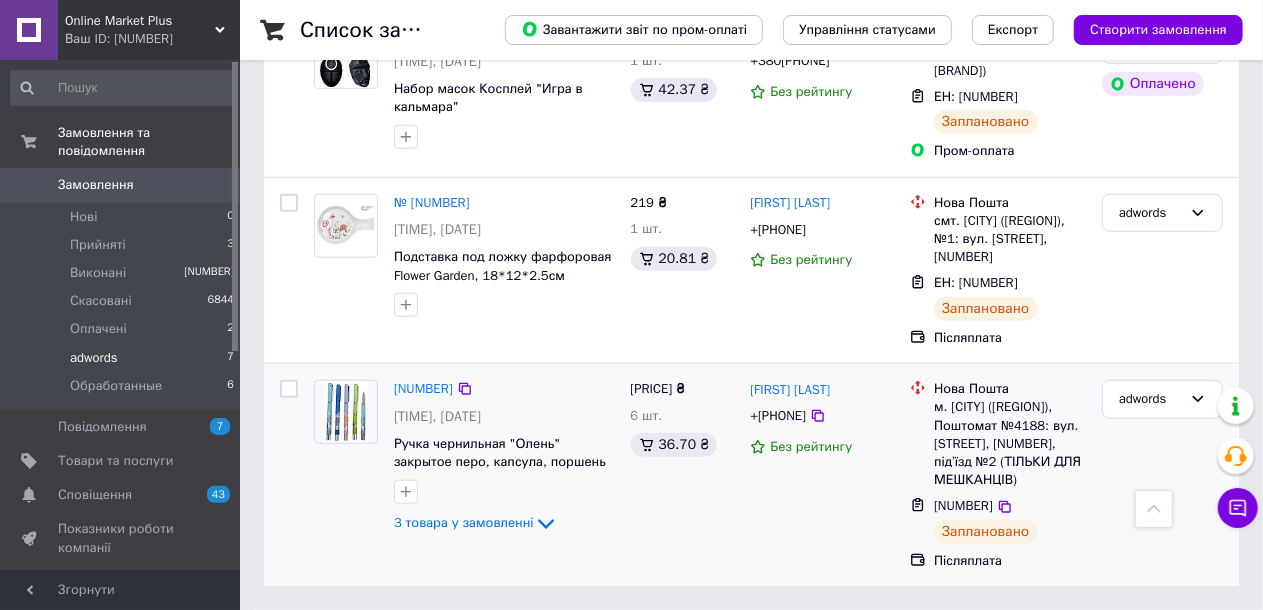 scroll, scrollTop: 809, scrollLeft: 0, axis: vertical 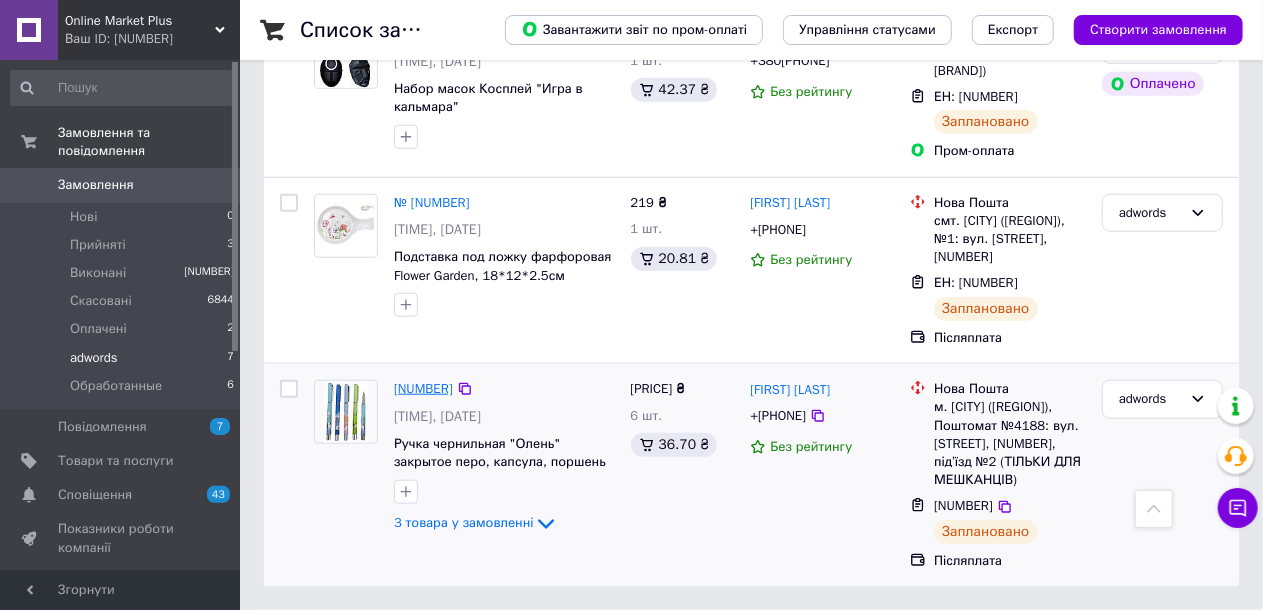 click on "[NUMBER]" at bounding box center [423, 388] 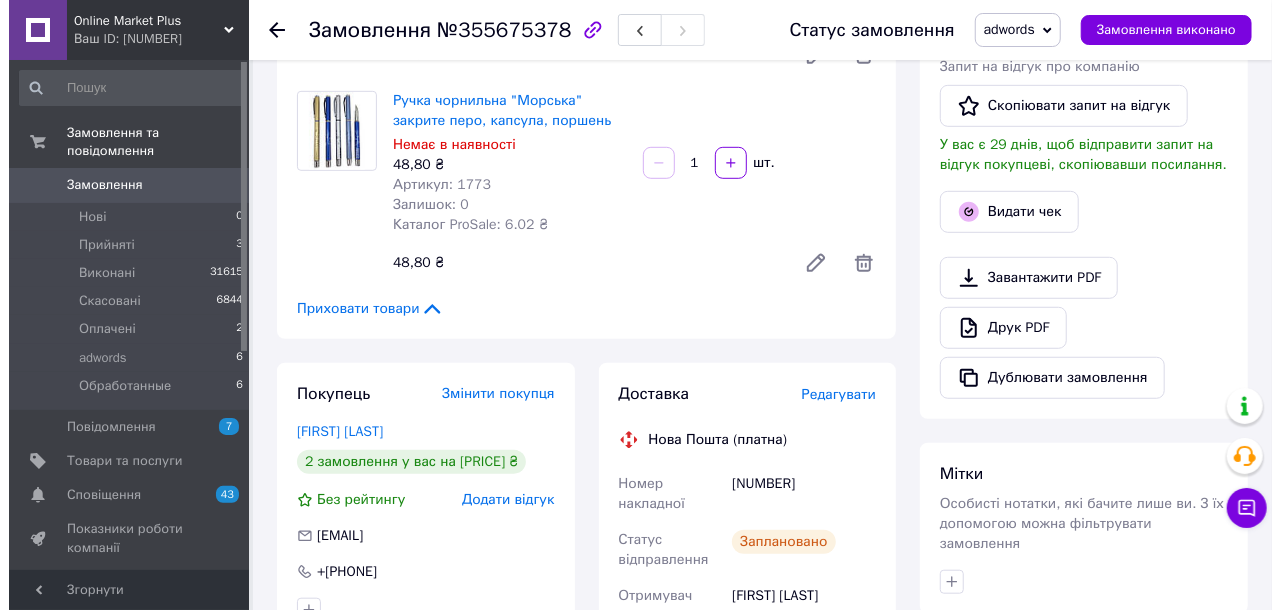scroll, scrollTop: 509, scrollLeft: 0, axis: vertical 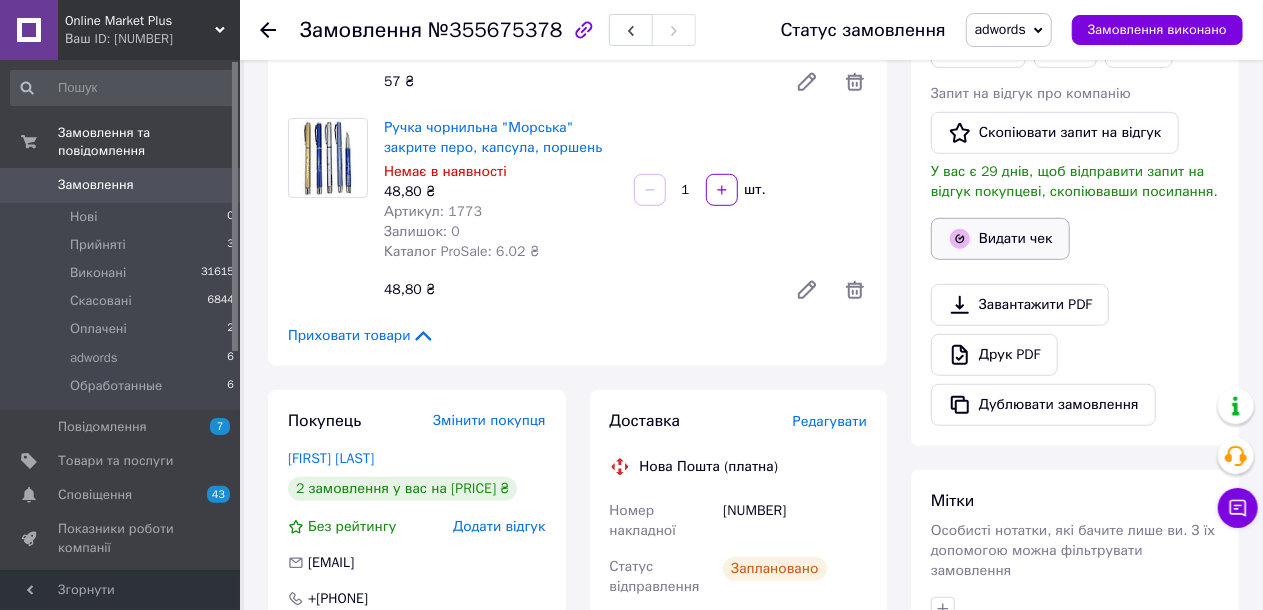 click on "Видати чек" at bounding box center (1000, 239) 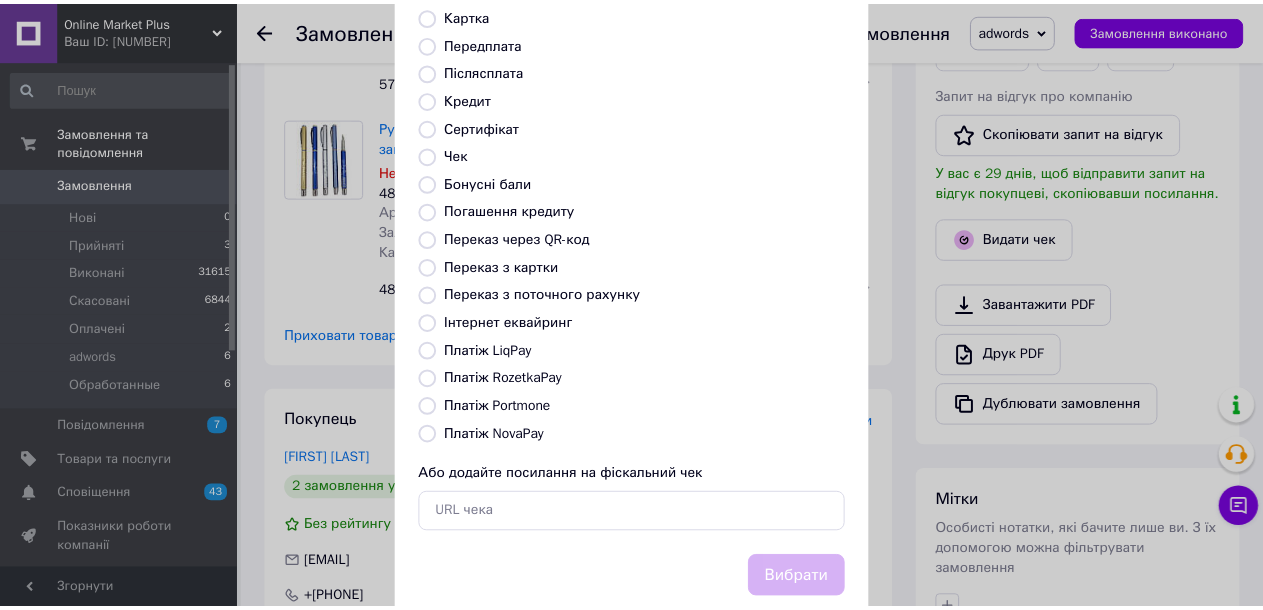 scroll, scrollTop: 248, scrollLeft: 0, axis: vertical 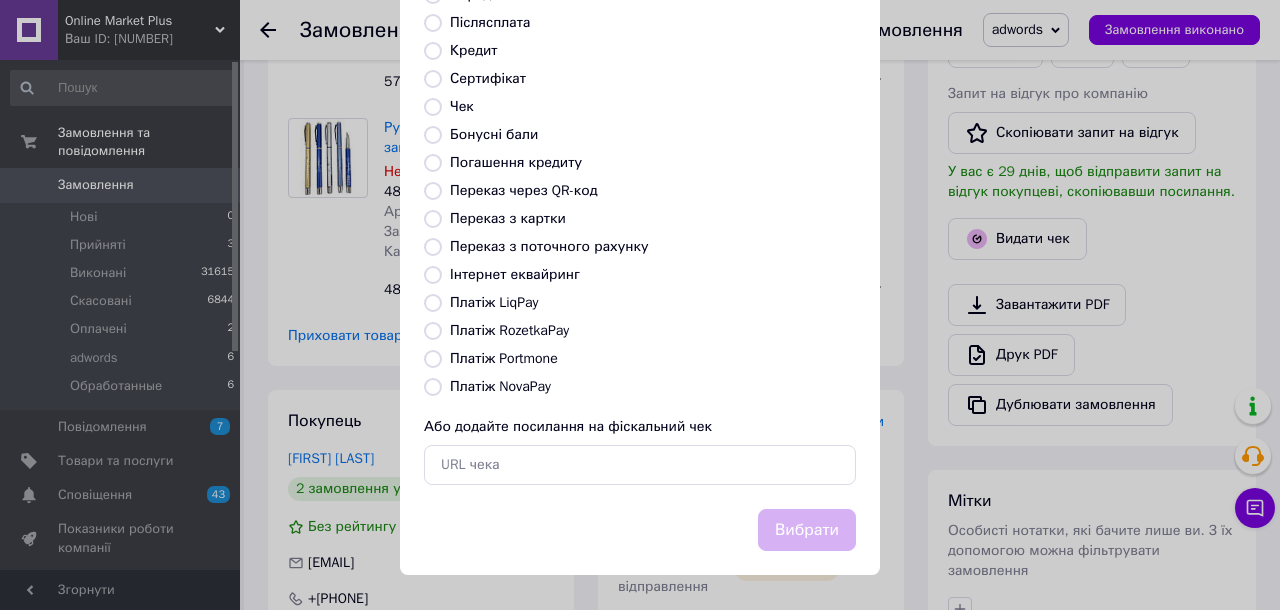 drag, startPoint x: 429, startPoint y: 386, endPoint x: 623, endPoint y: 433, distance: 199.61212 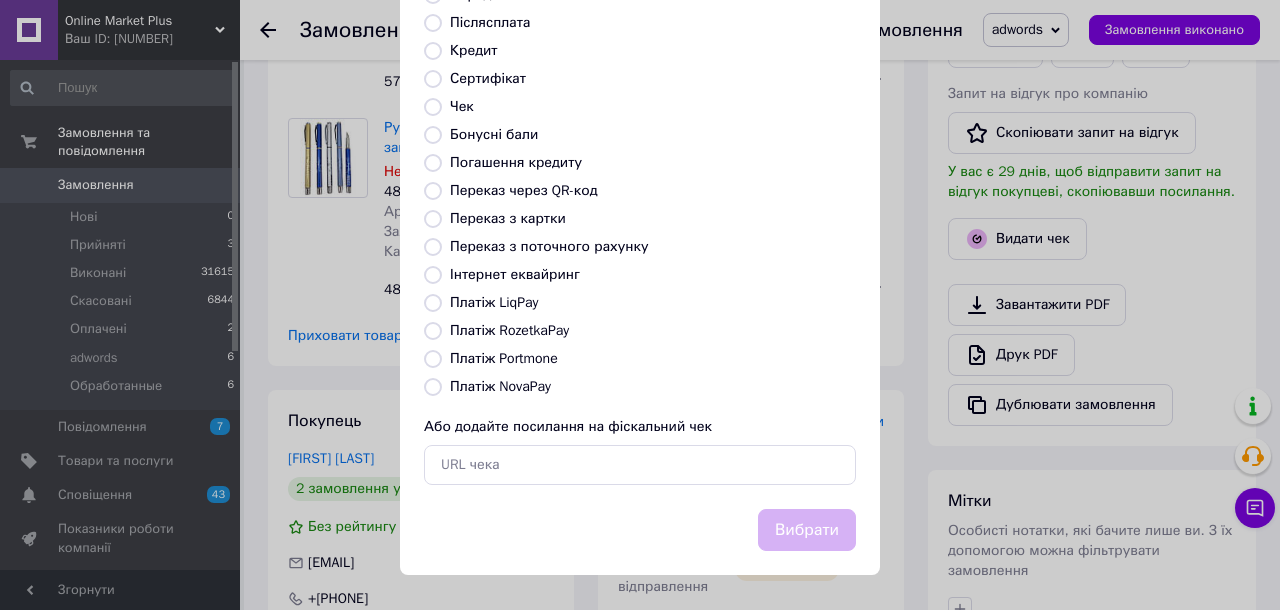 radio on "true" 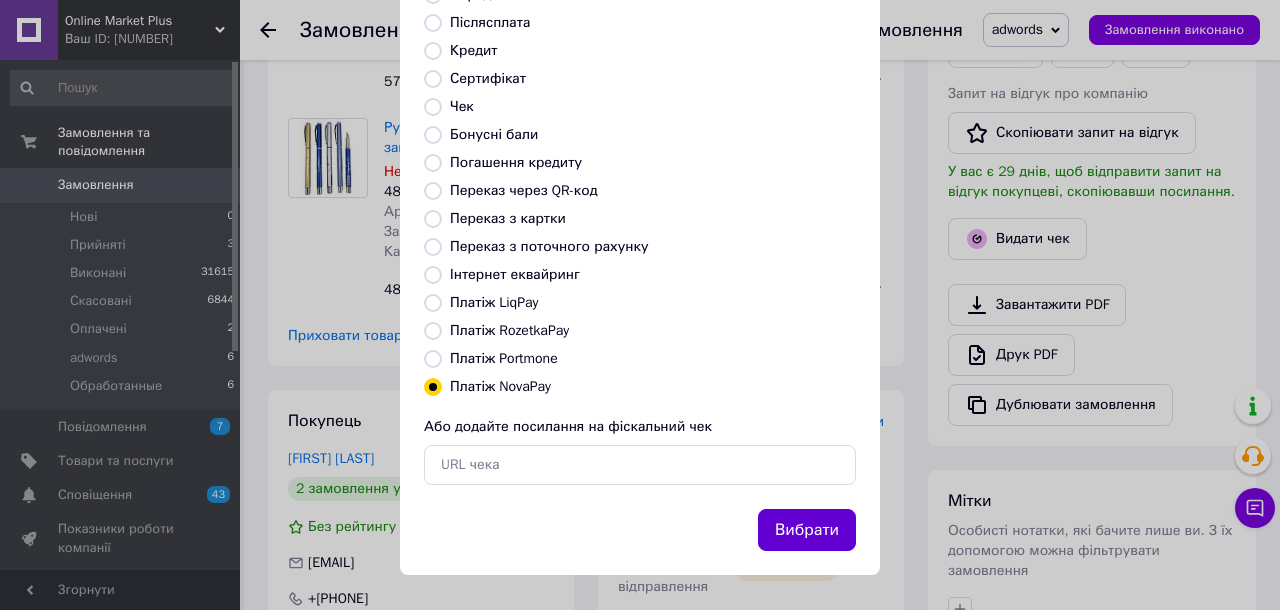 click on "Вибрати" at bounding box center [807, 530] 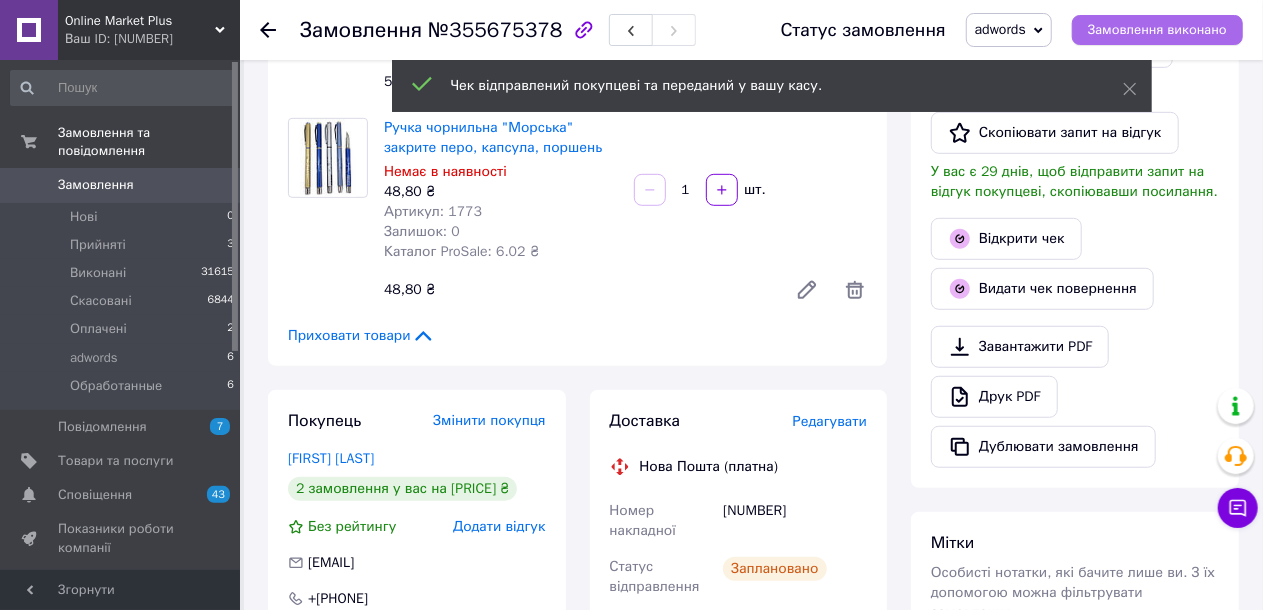 click on "Замовлення виконано" at bounding box center (1157, 30) 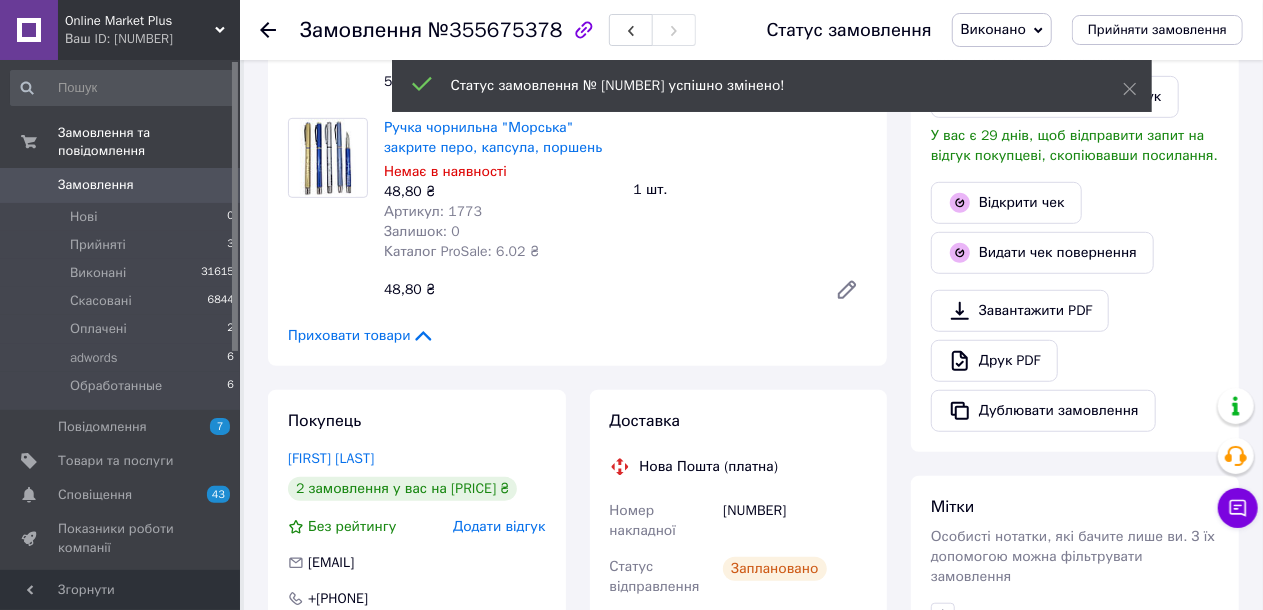 scroll, scrollTop: 16, scrollLeft: 0, axis: vertical 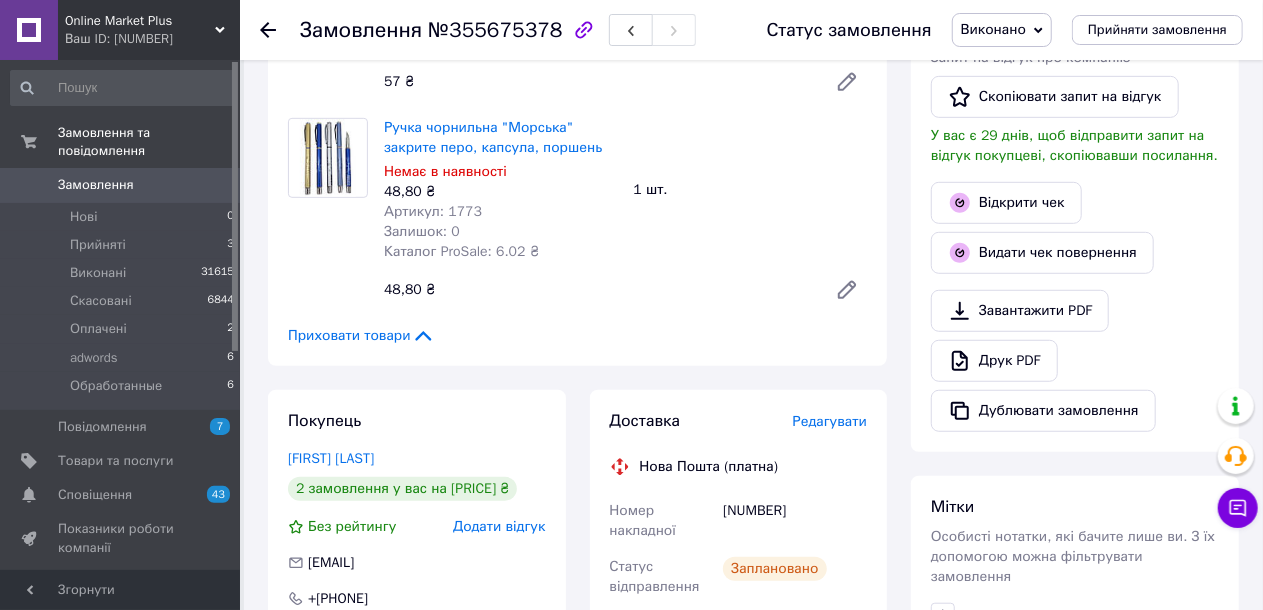 click 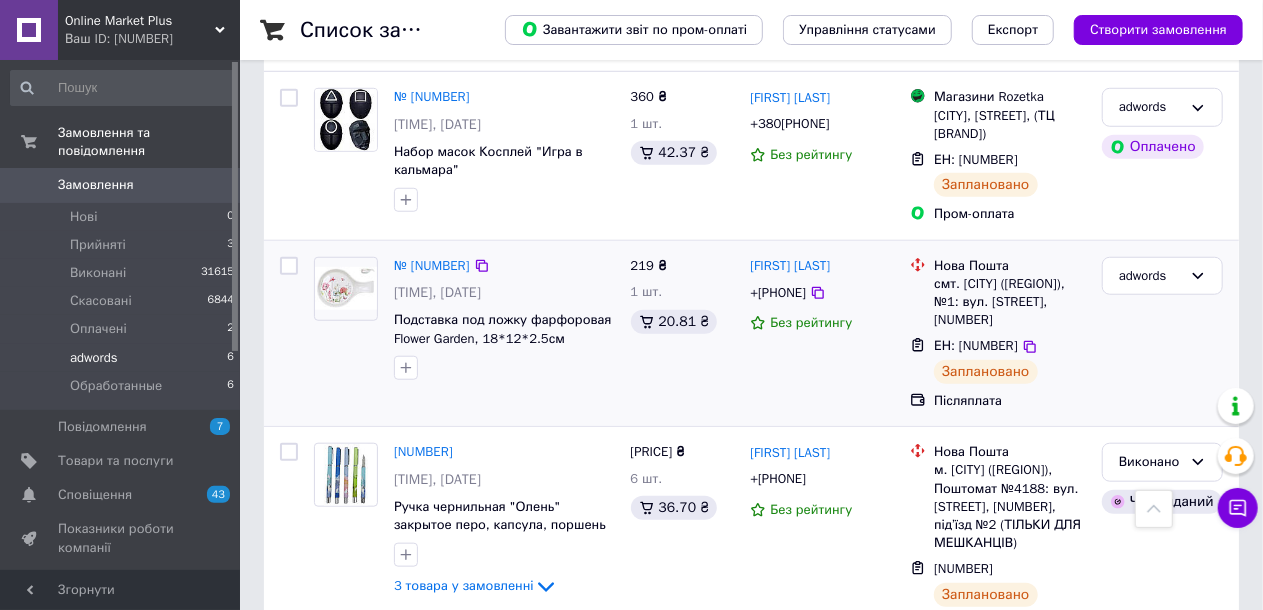 scroll, scrollTop: 609, scrollLeft: 0, axis: vertical 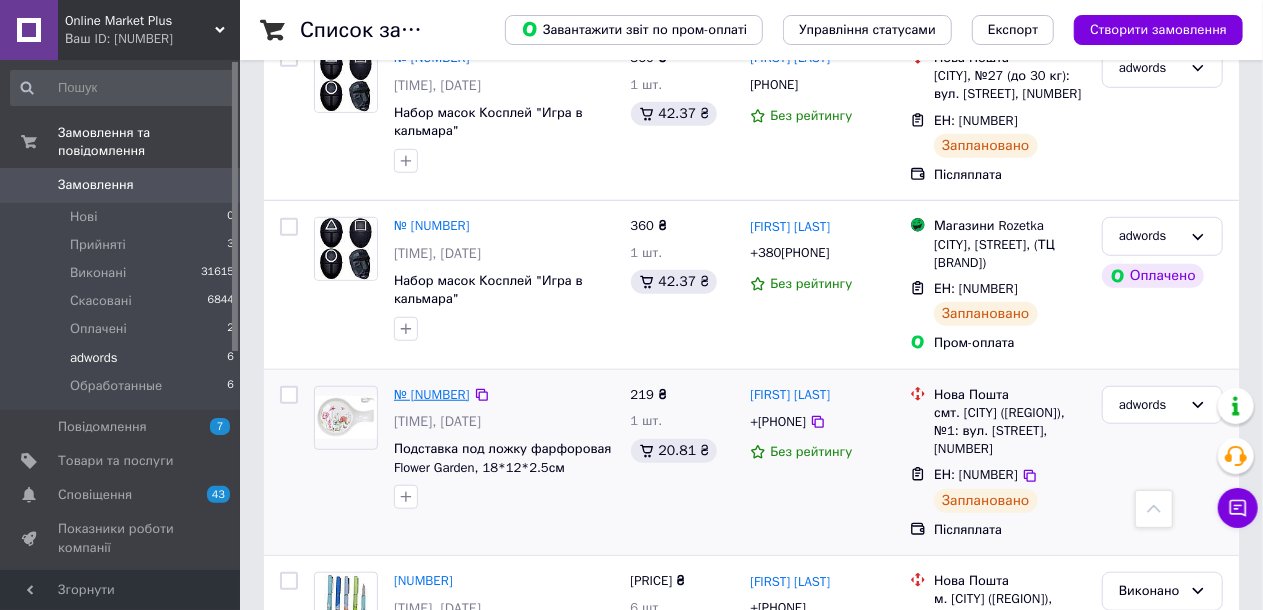 click on "№ [NUMBER]" at bounding box center [432, 394] 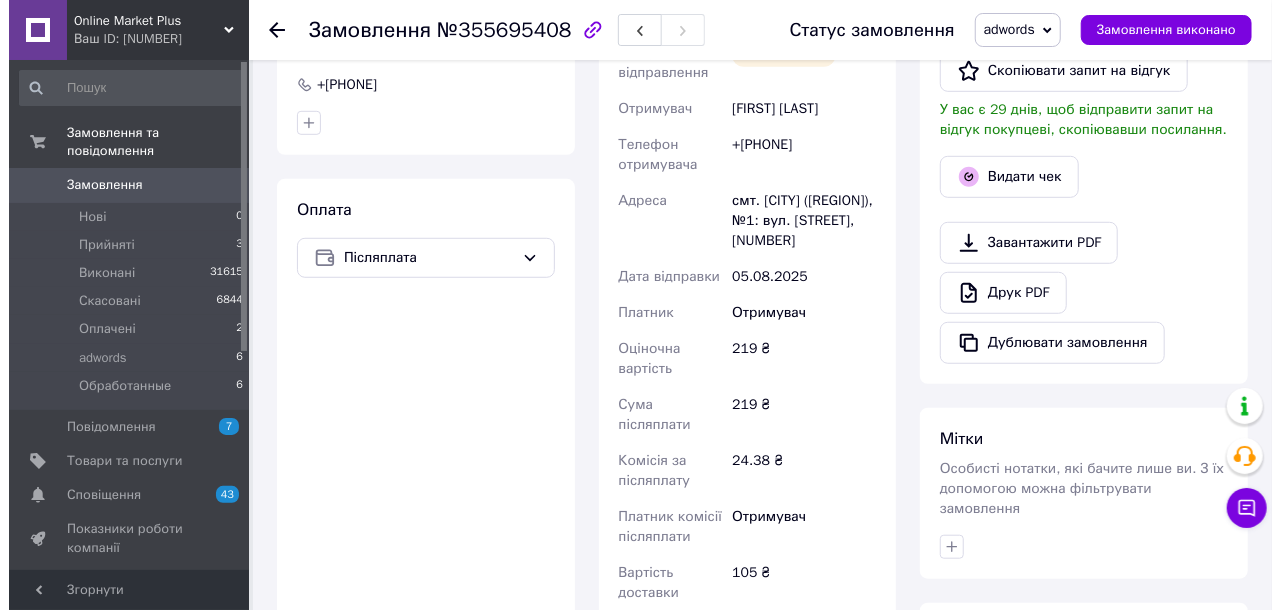 scroll, scrollTop: 509, scrollLeft: 0, axis: vertical 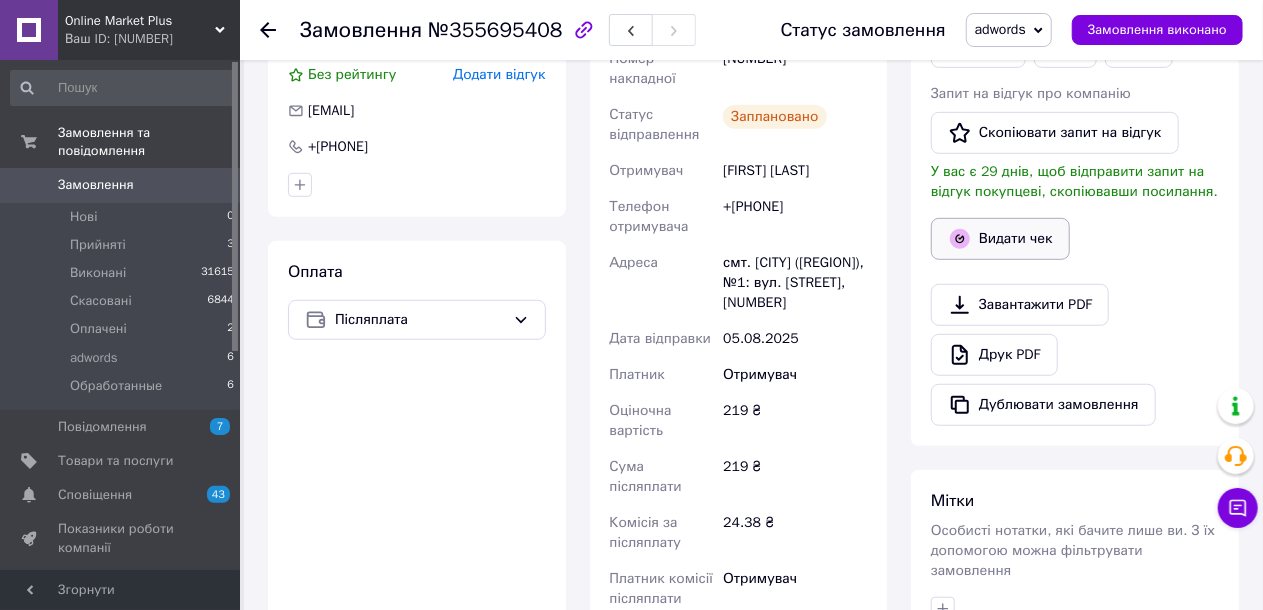 click on "Видати чек" at bounding box center (1000, 239) 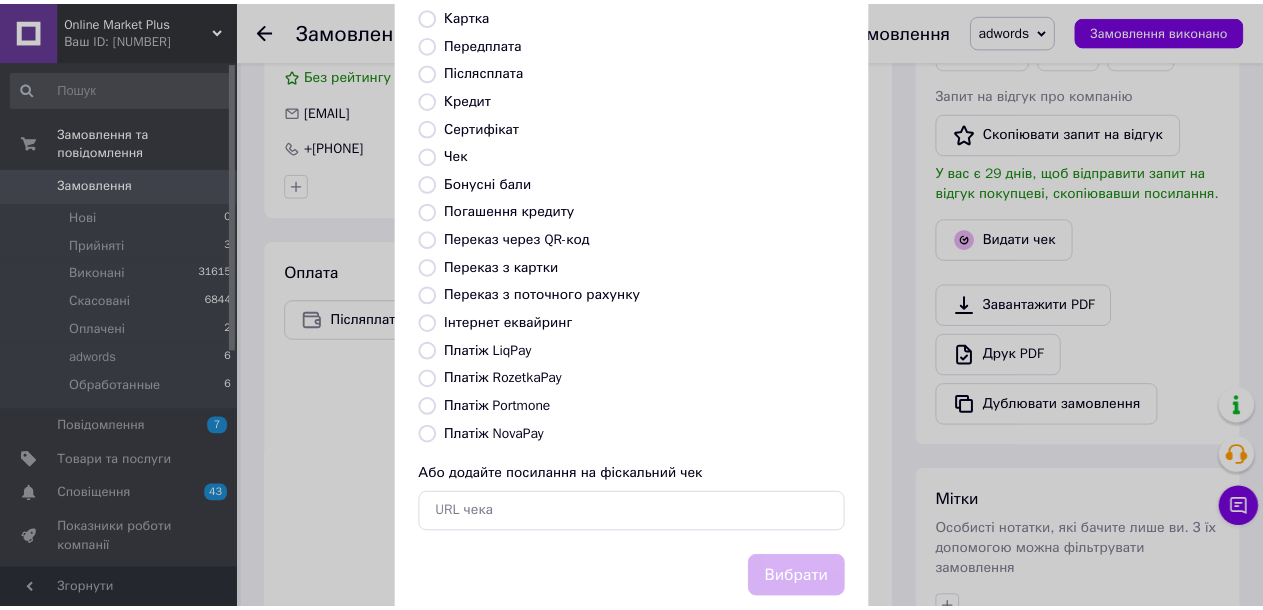 scroll, scrollTop: 248, scrollLeft: 0, axis: vertical 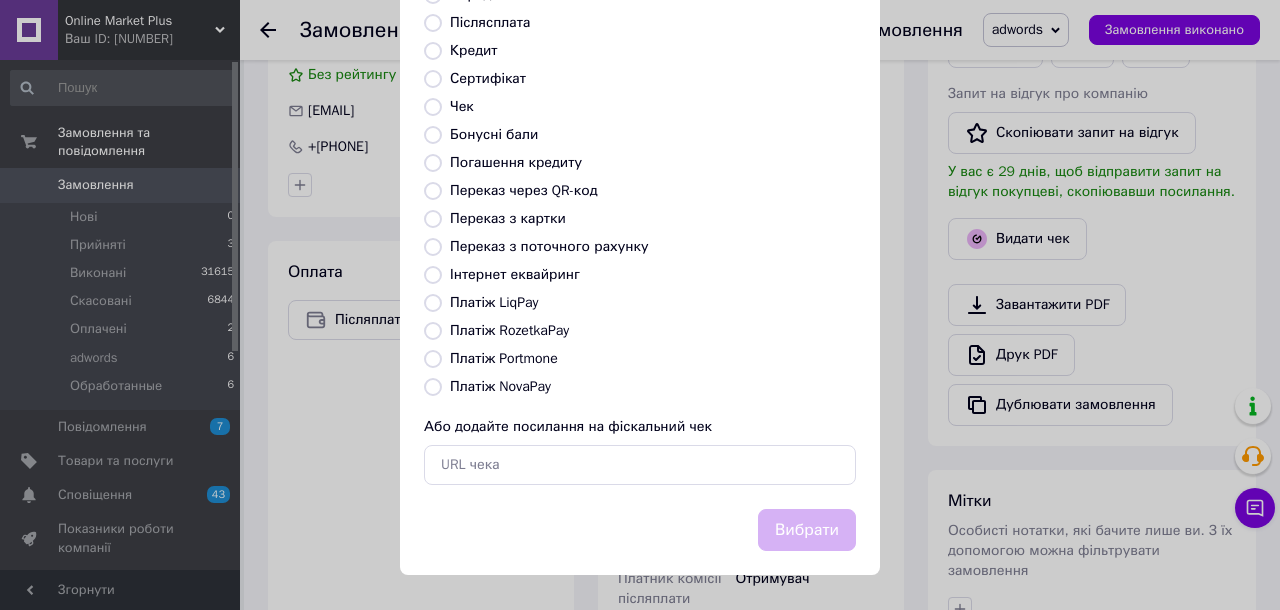 click on "Платіж NovaPay" at bounding box center [433, 387] 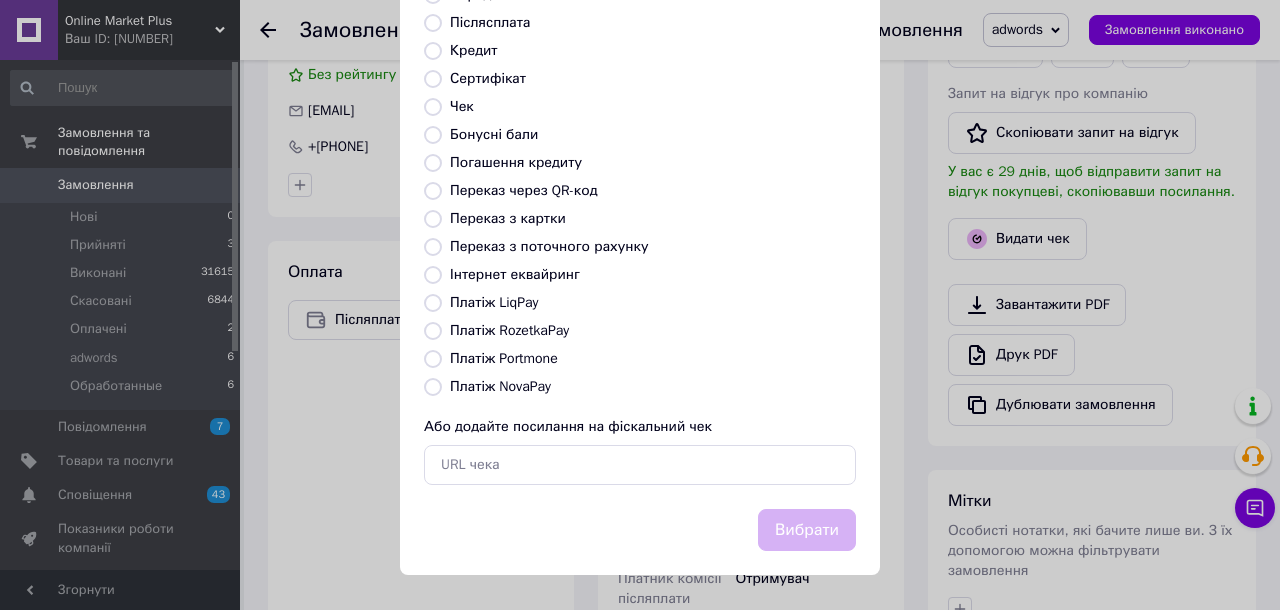 radio on "true" 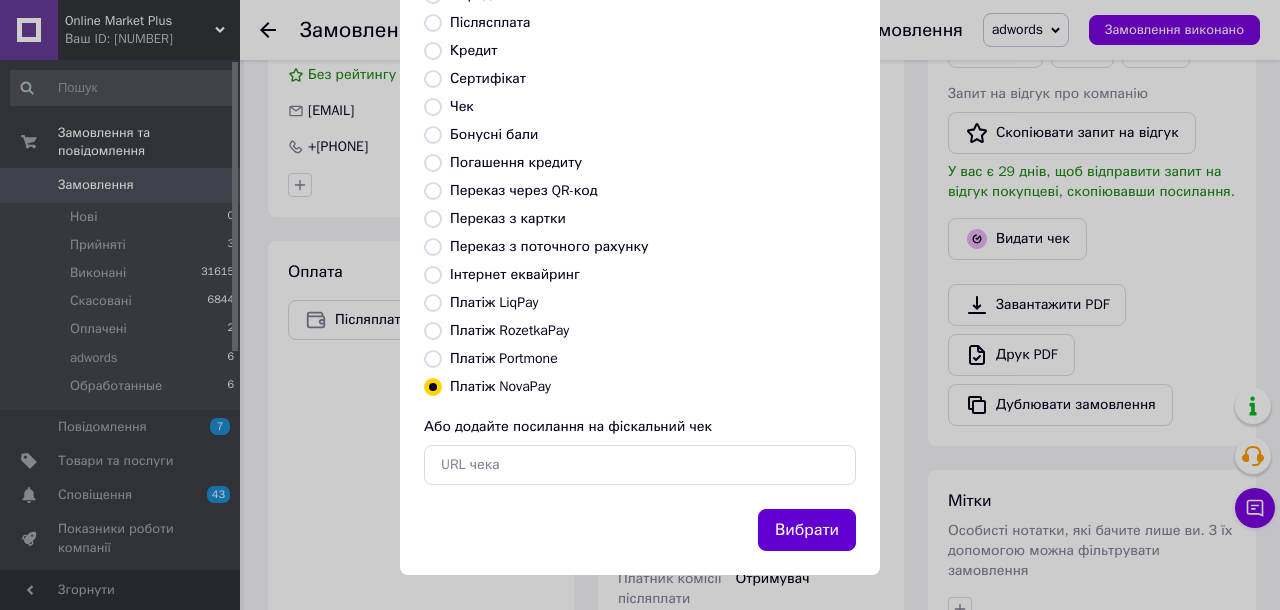 click on "Вибрати" at bounding box center [807, 530] 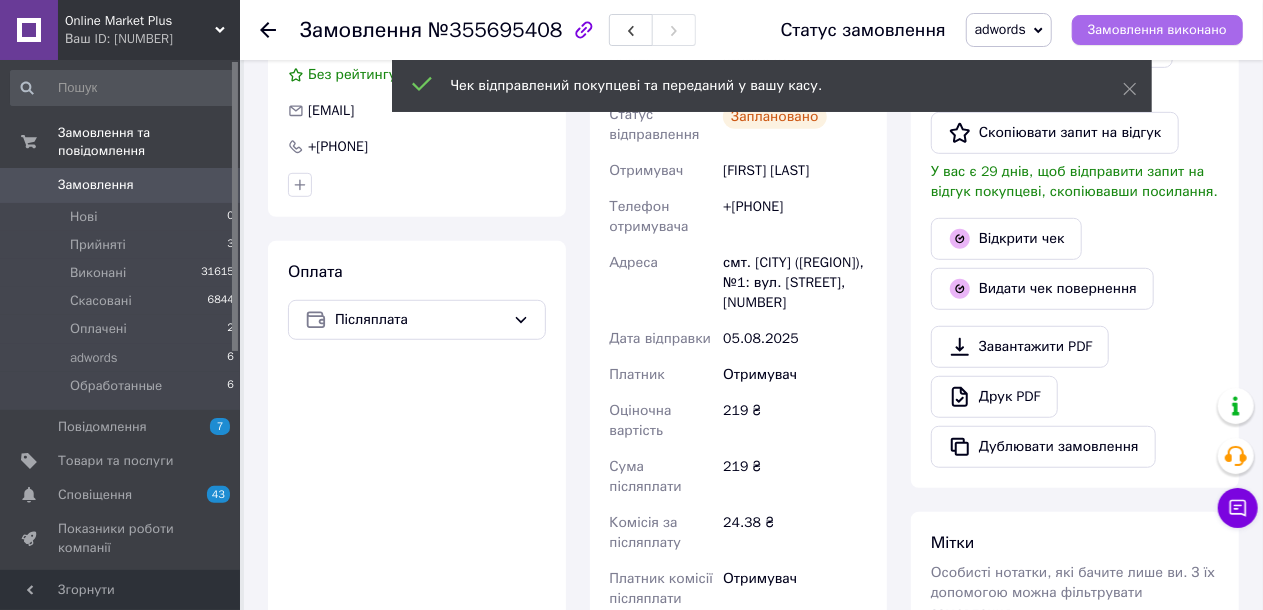 click on "Замовлення виконано" at bounding box center (1157, 30) 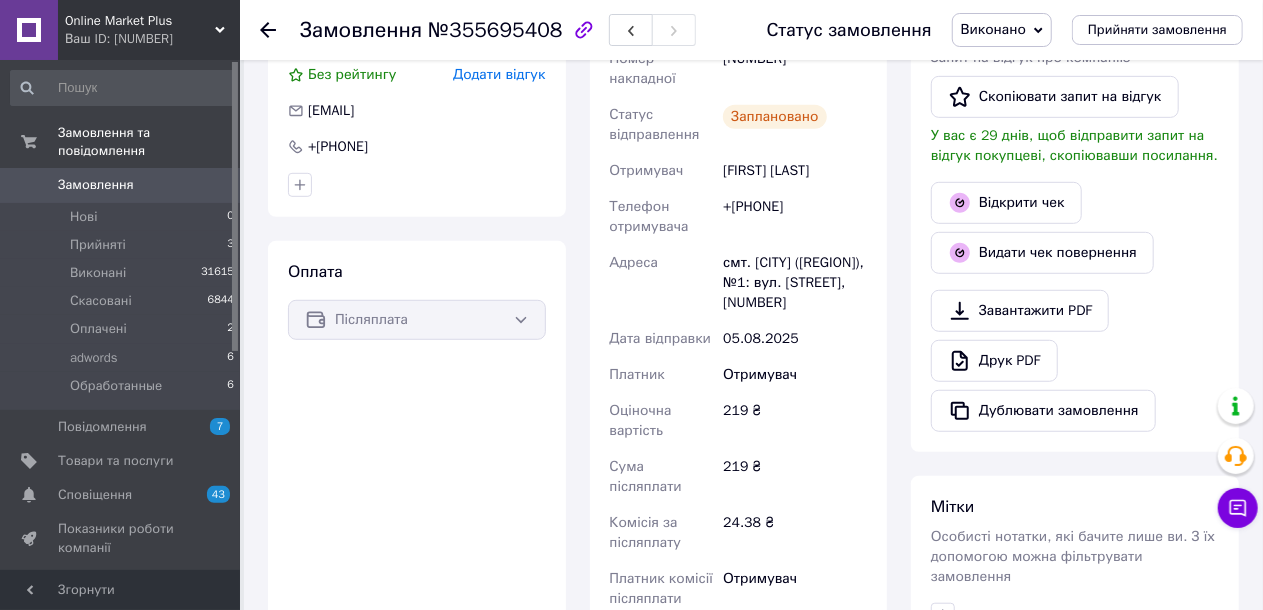 click 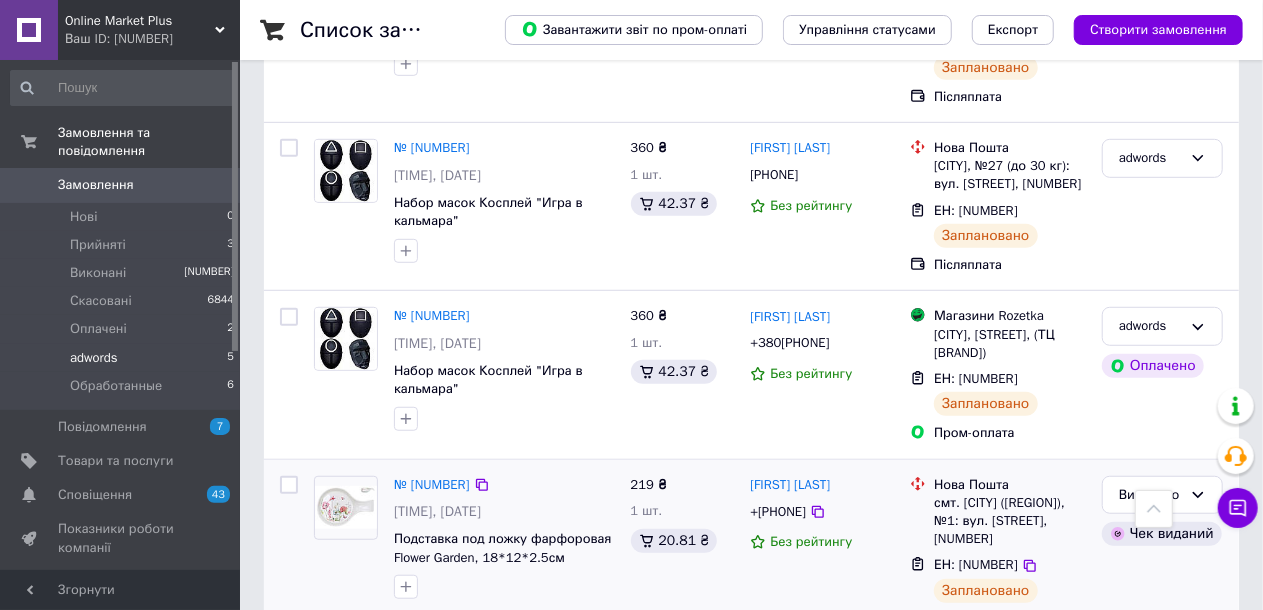 scroll, scrollTop: 488, scrollLeft: 0, axis: vertical 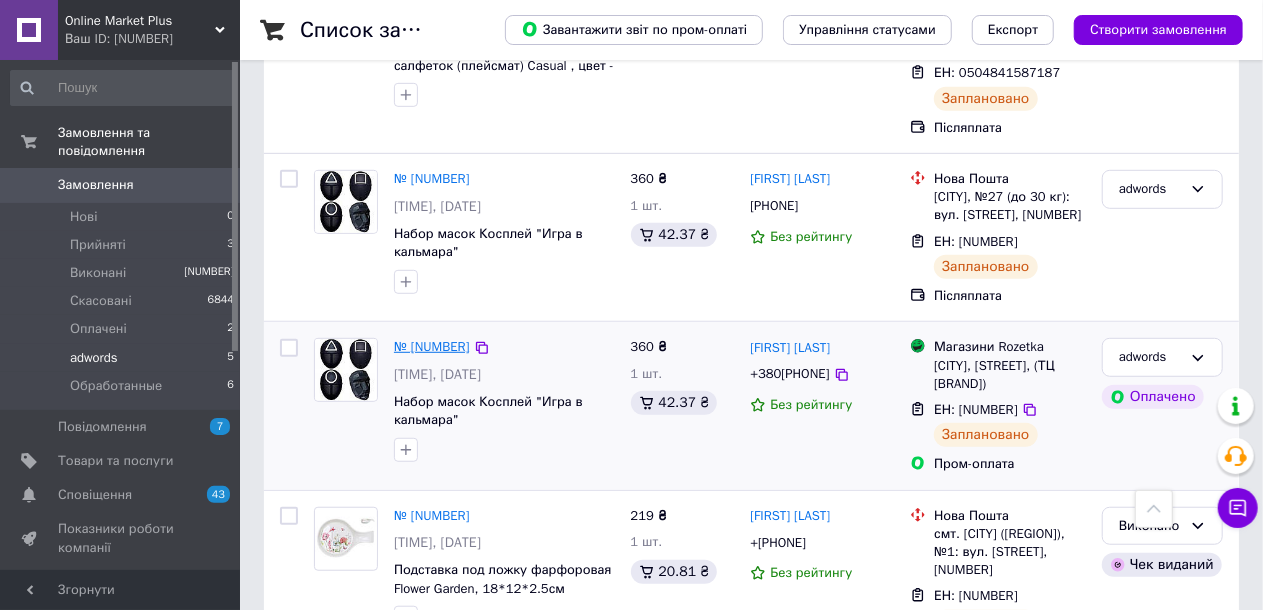 click on "№ [NUMBER]" at bounding box center (432, 346) 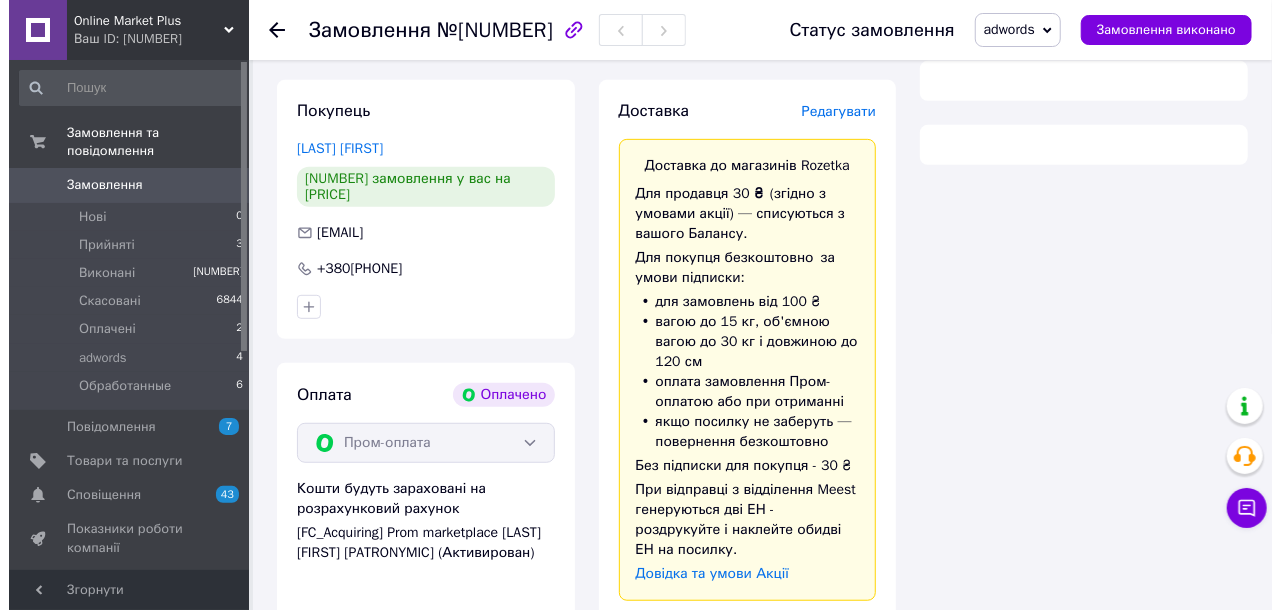scroll, scrollTop: 488, scrollLeft: 0, axis: vertical 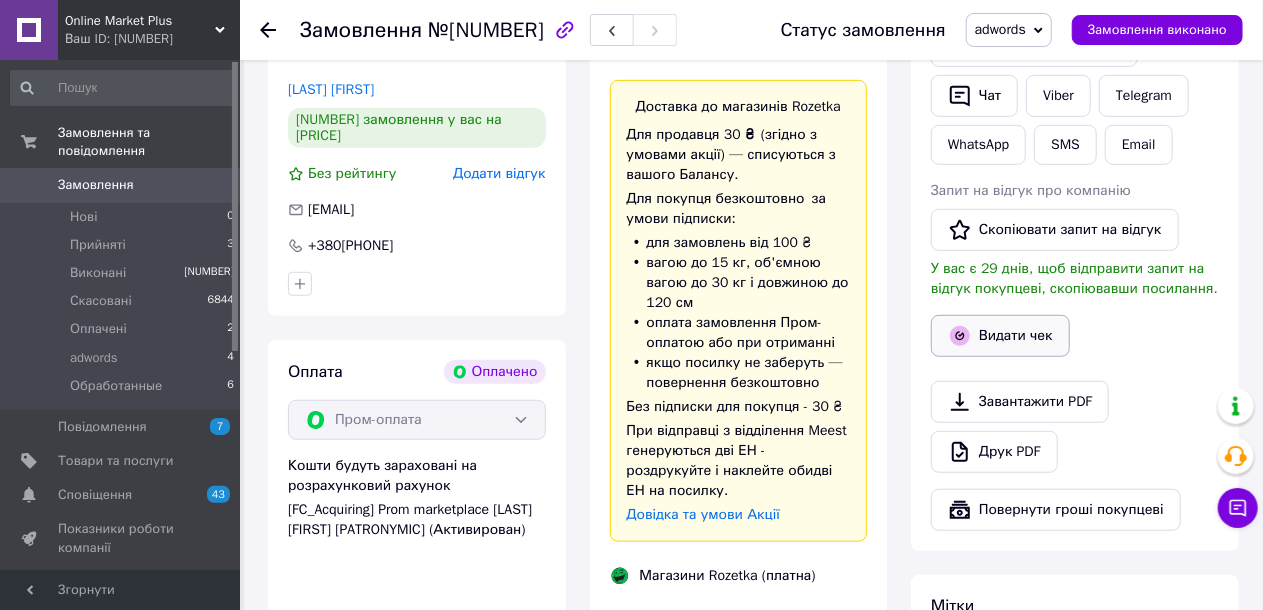 click on "Видати чек" at bounding box center (1000, 336) 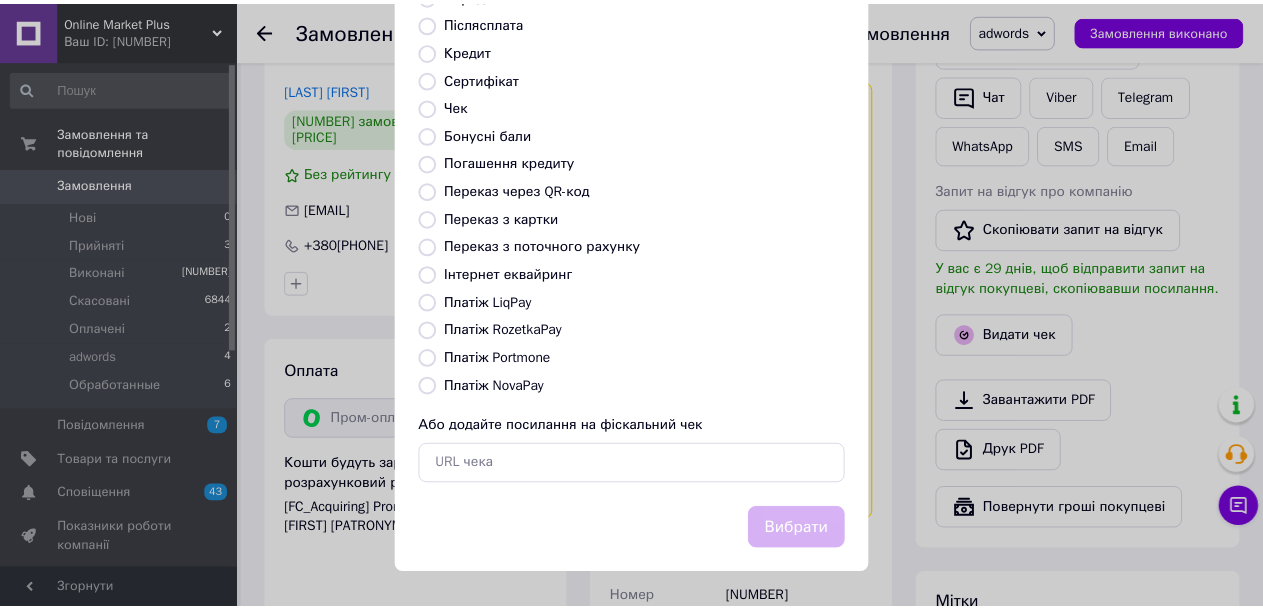 scroll, scrollTop: 248, scrollLeft: 0, axis: vertical 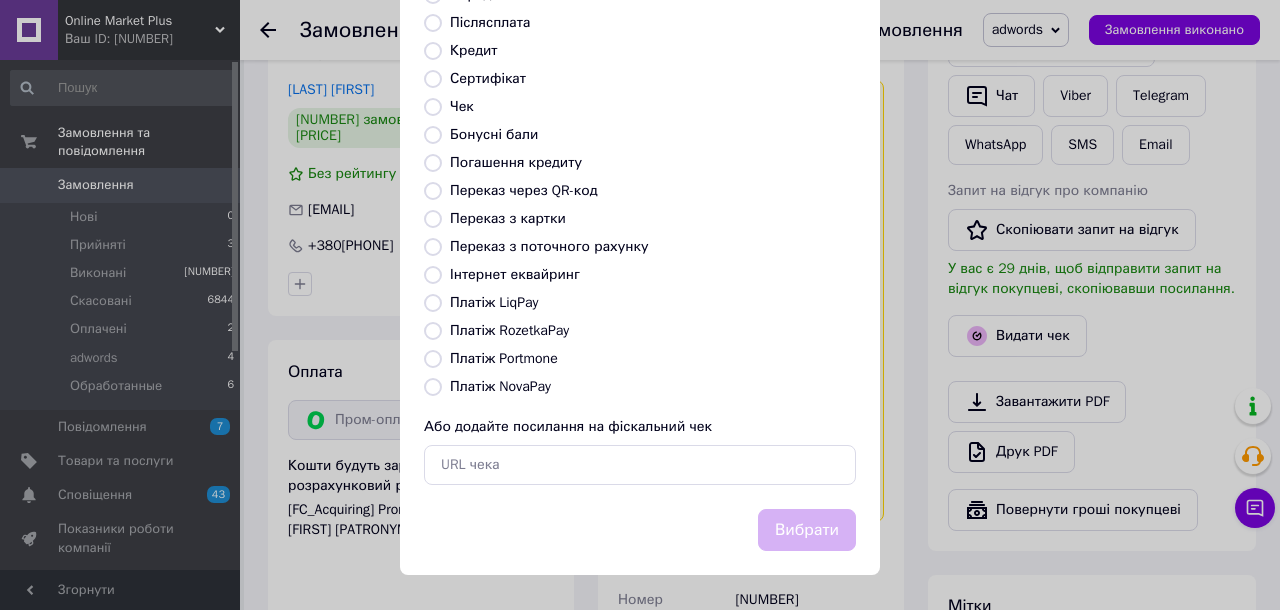 click on "Платіж RozetkaPay" at bounding box center (433, 331) 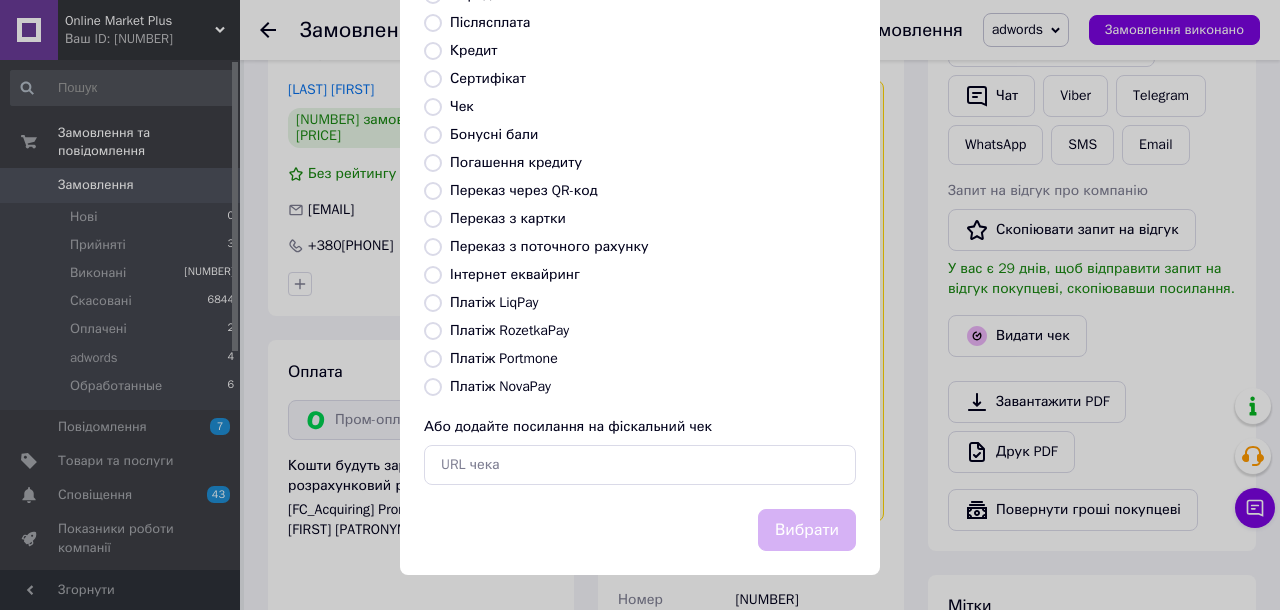 radio on "true" 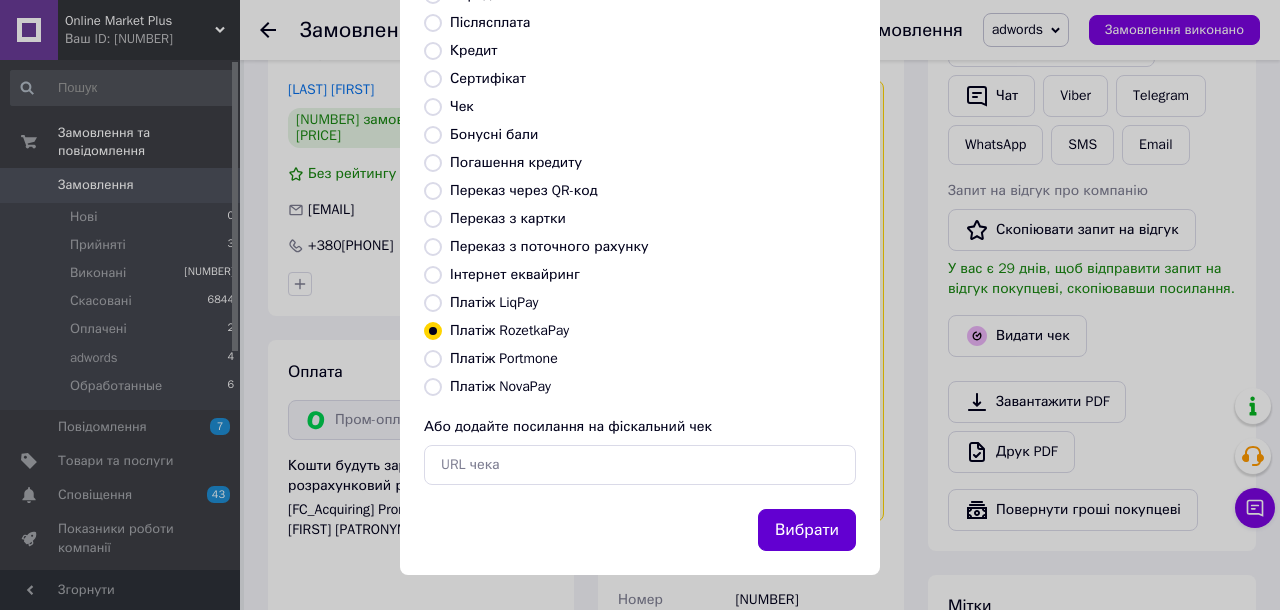 click on "Вибрати" at bounding box center [807, 530] 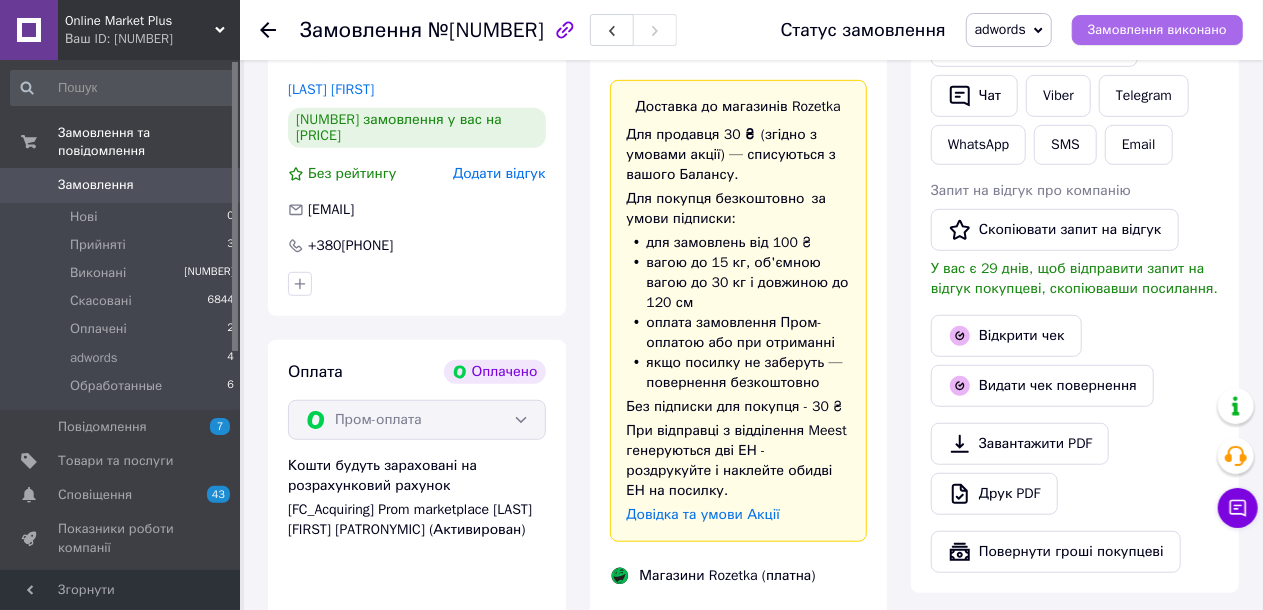 click on "Замовлення виконано" at bounding box center [1157, 30] 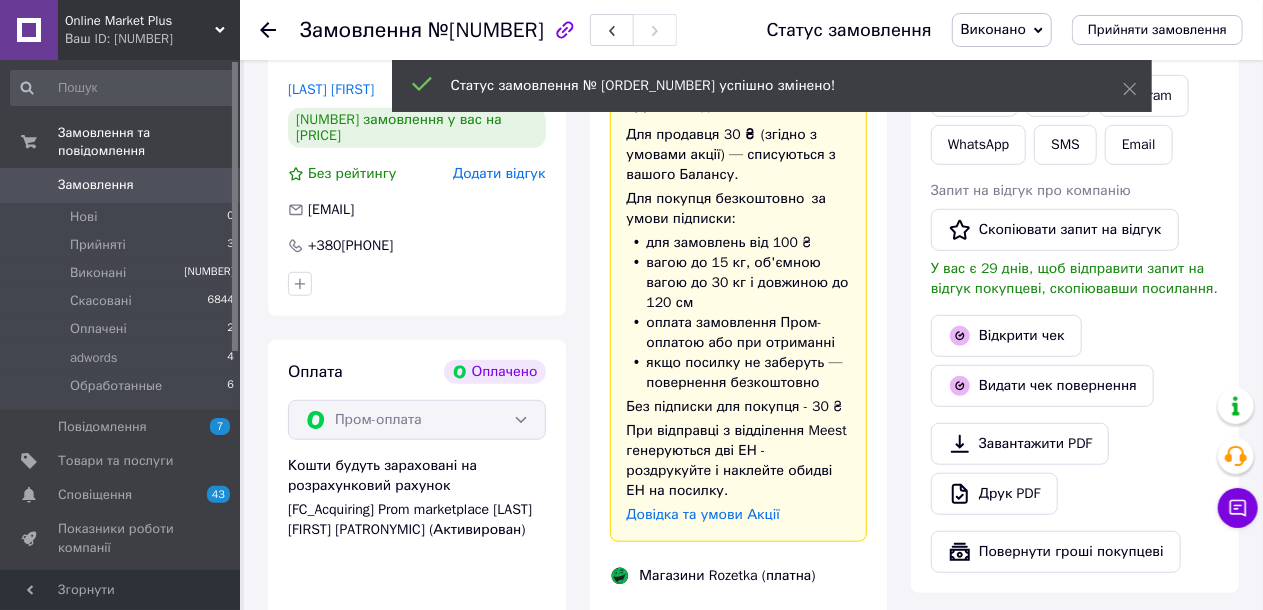 click 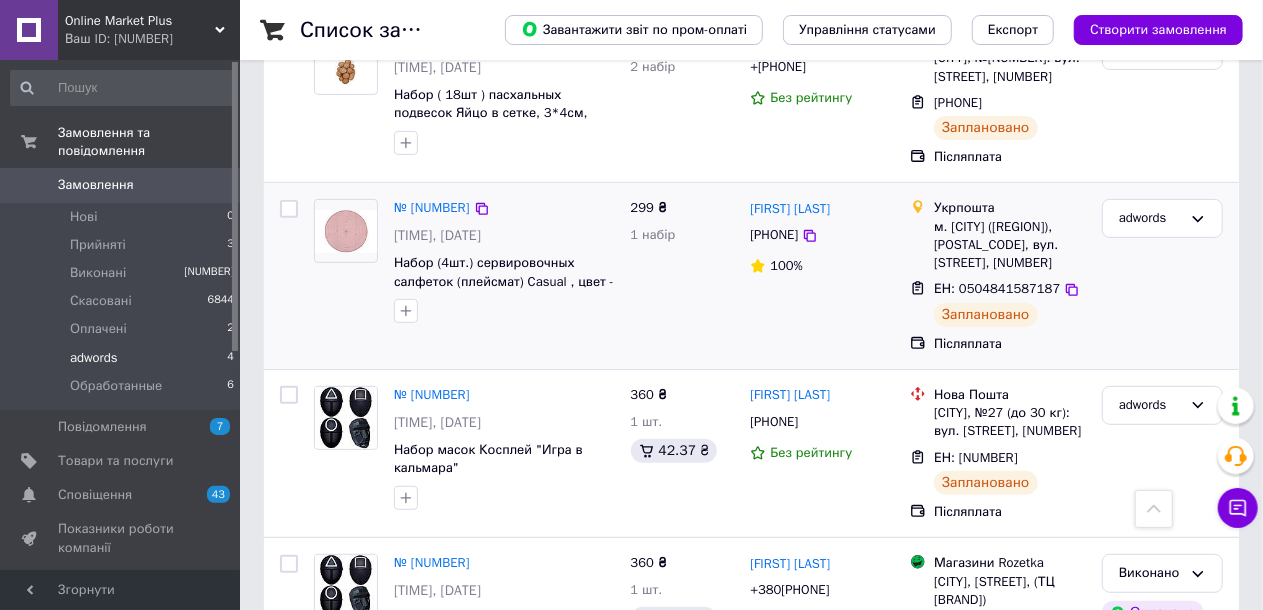 scroll, scrollTop: 185, scrollLeft: 0, axis: vertical 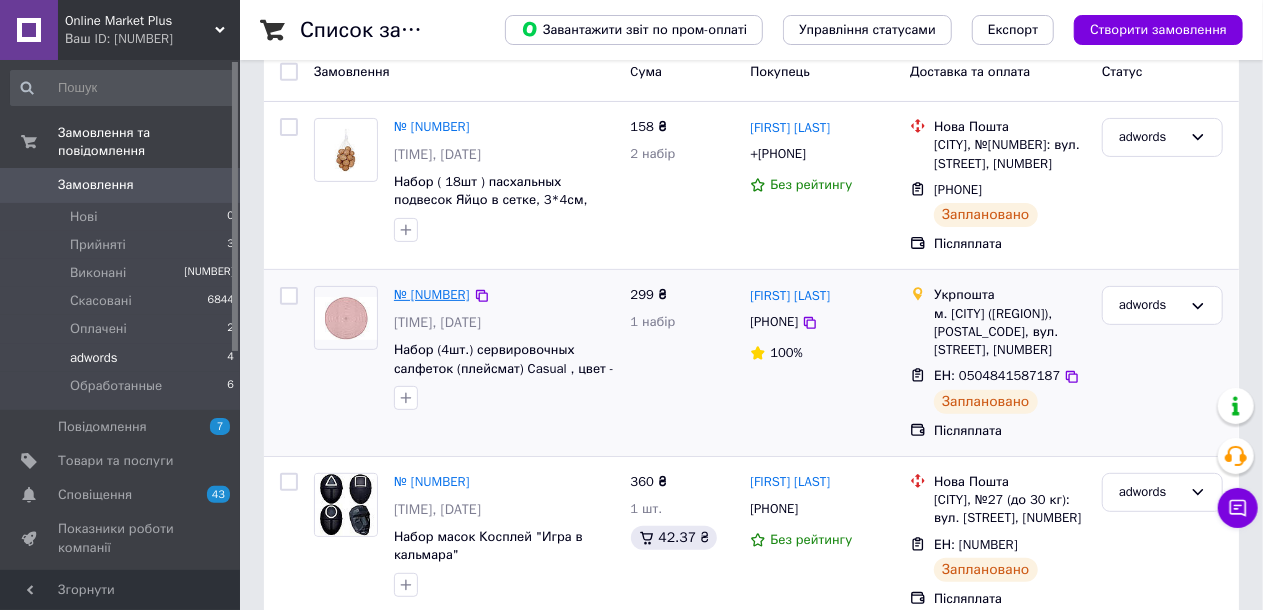 click on "№ [NUMBER]" at bounding box center [432, 294] 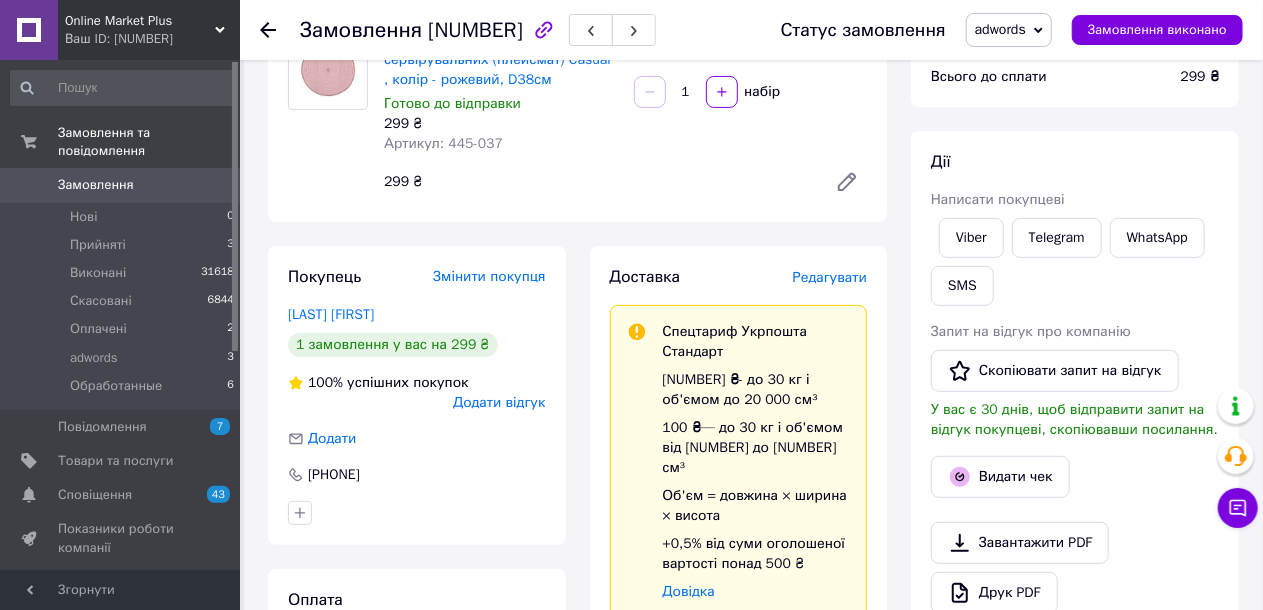 scroll, scrollTop: 200, scrollLeft: 0, axis: vertical 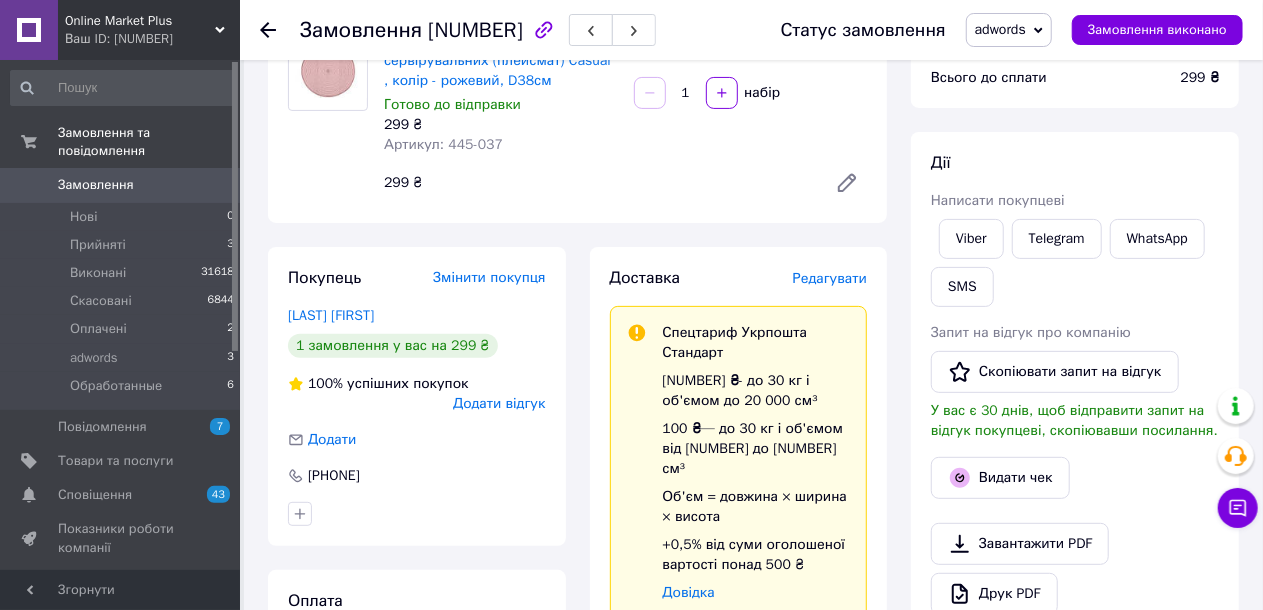 click 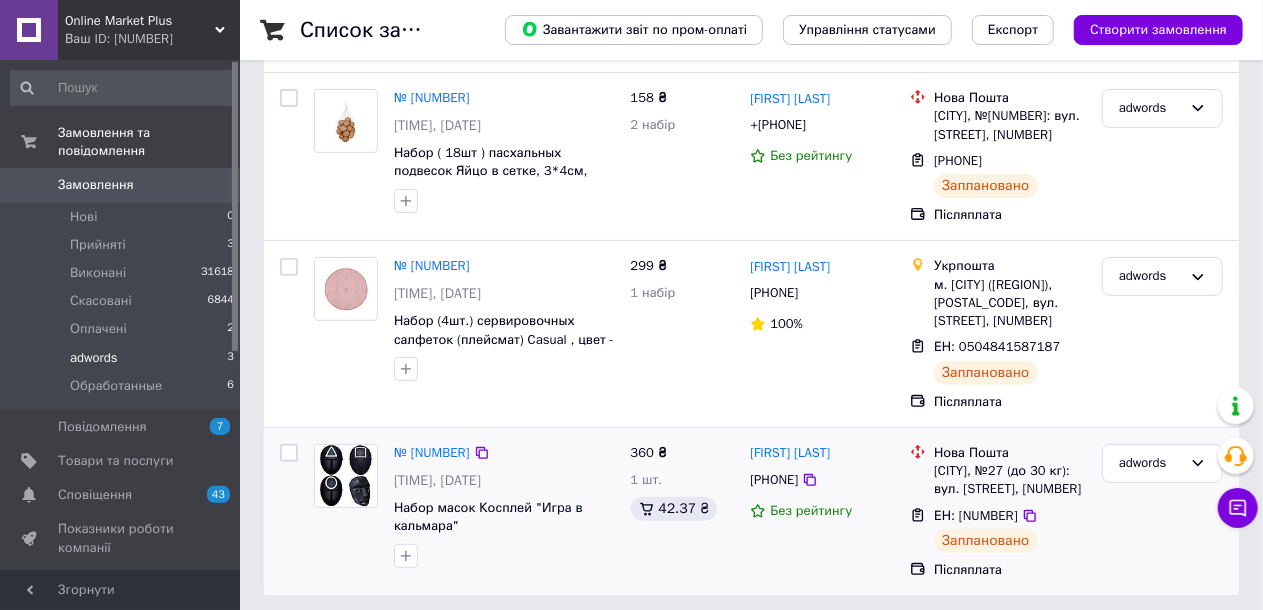 scroll, scrollTop: 218, scrollLeft: 0, axis: vertical 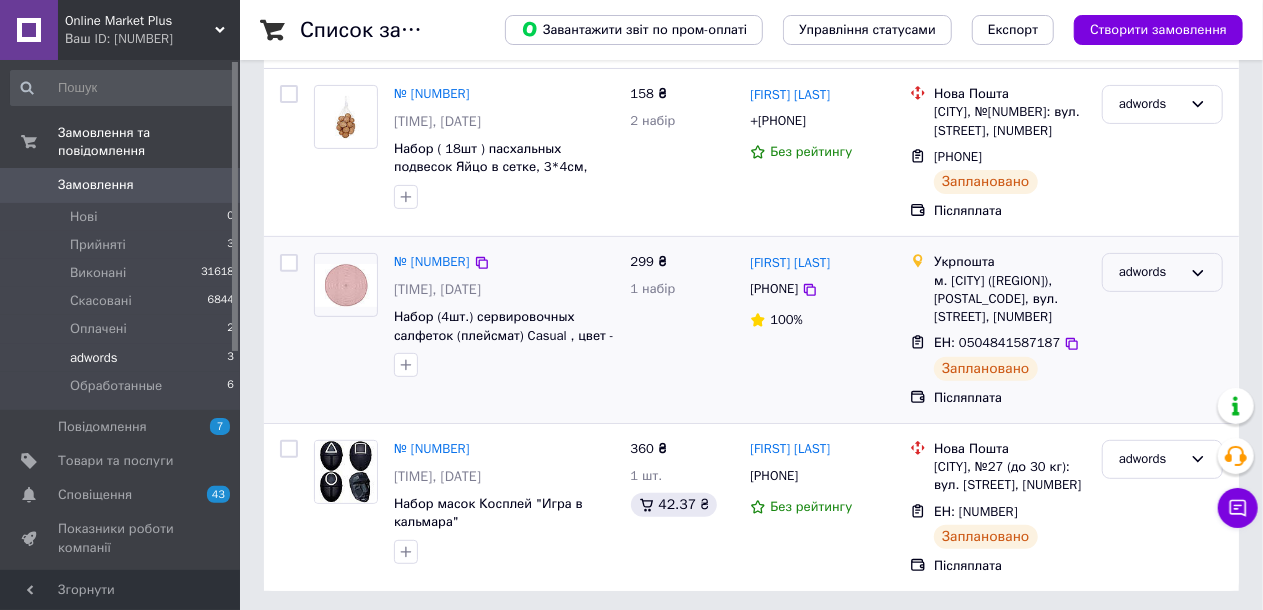click on "adwords" at bounding box center (1150, 272) 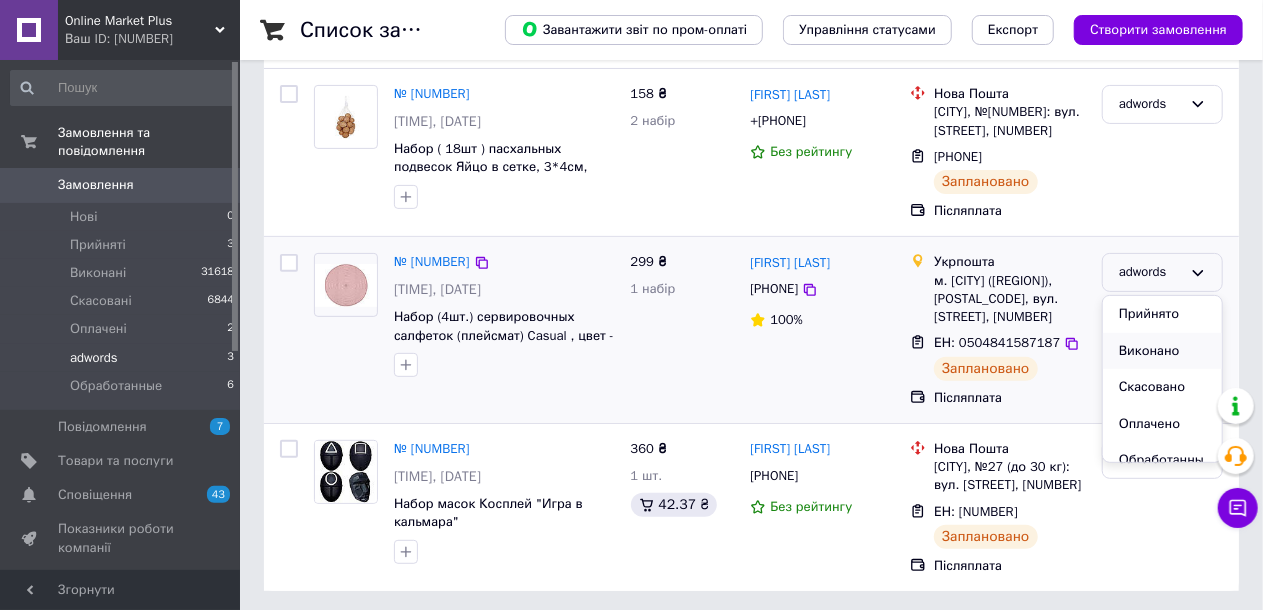 click on "Виконано" at bounding box center (1162, 351) 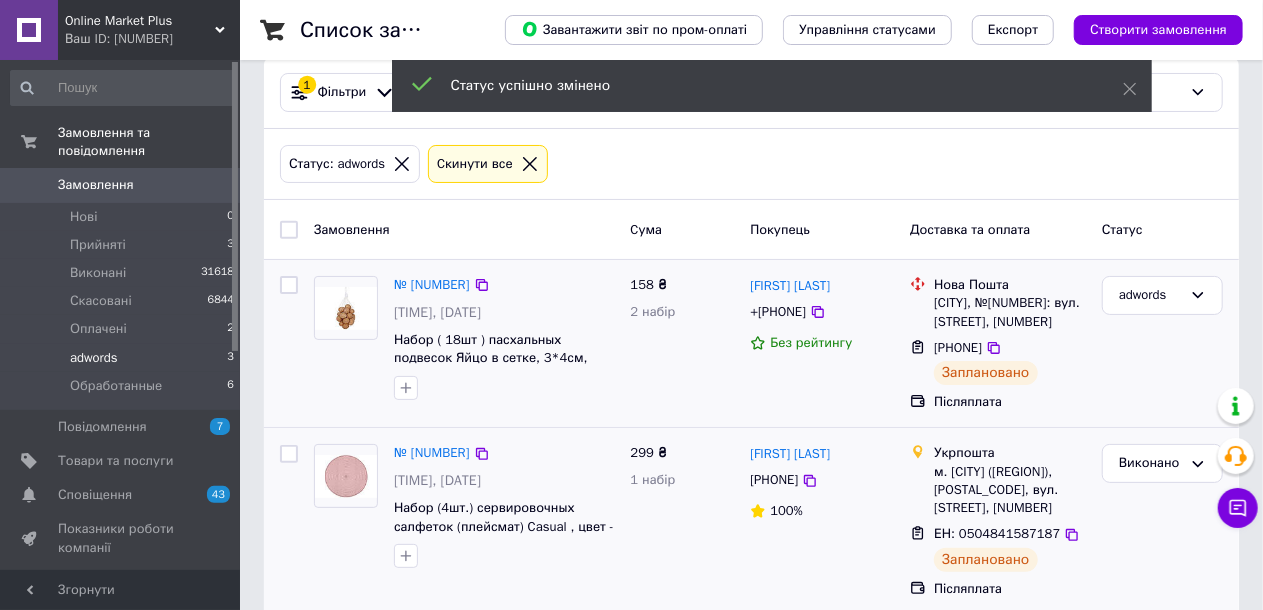 scroll, scrollTop: 18, scrollLeft: 0, axis: vertical 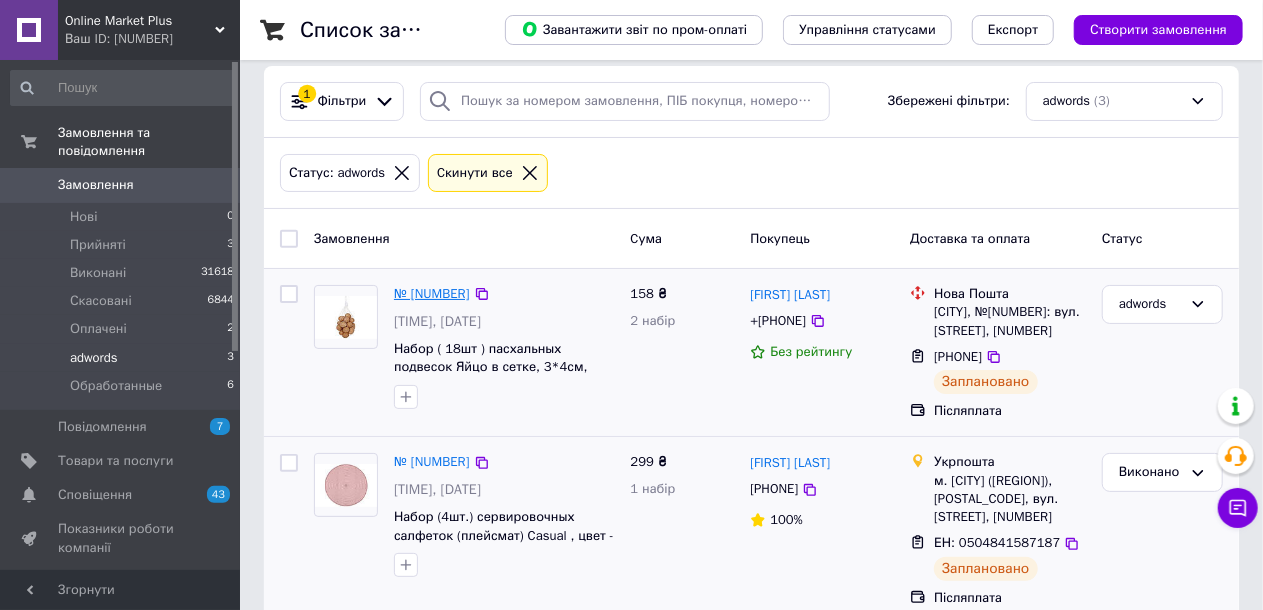 click on "№ [NUMBER]" at bounding box center (432, 293) 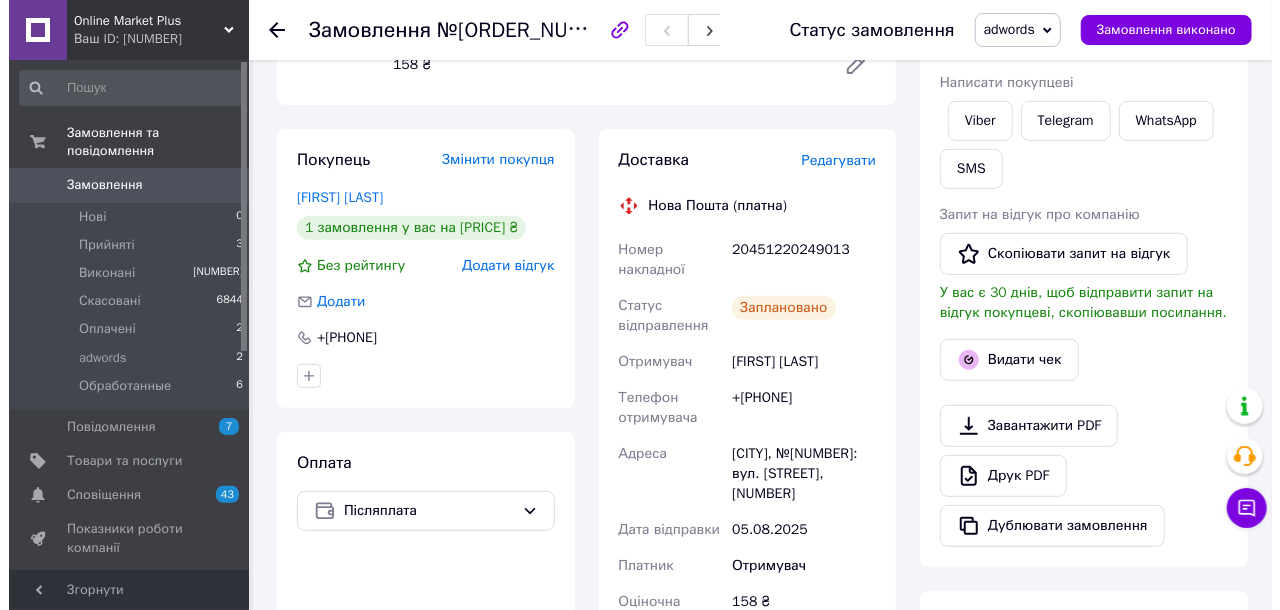 scroll, scrollTop: 418, scrollLeft: 0, axis: vertical 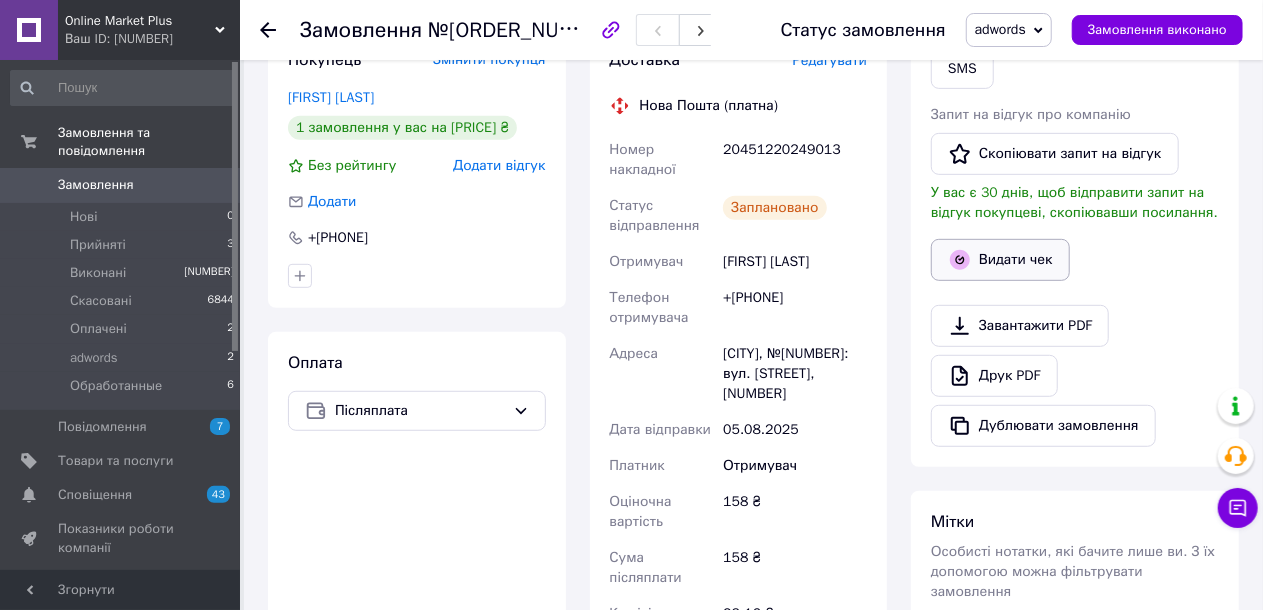 click on "Видати чек" at bounding box center [1000, 260] 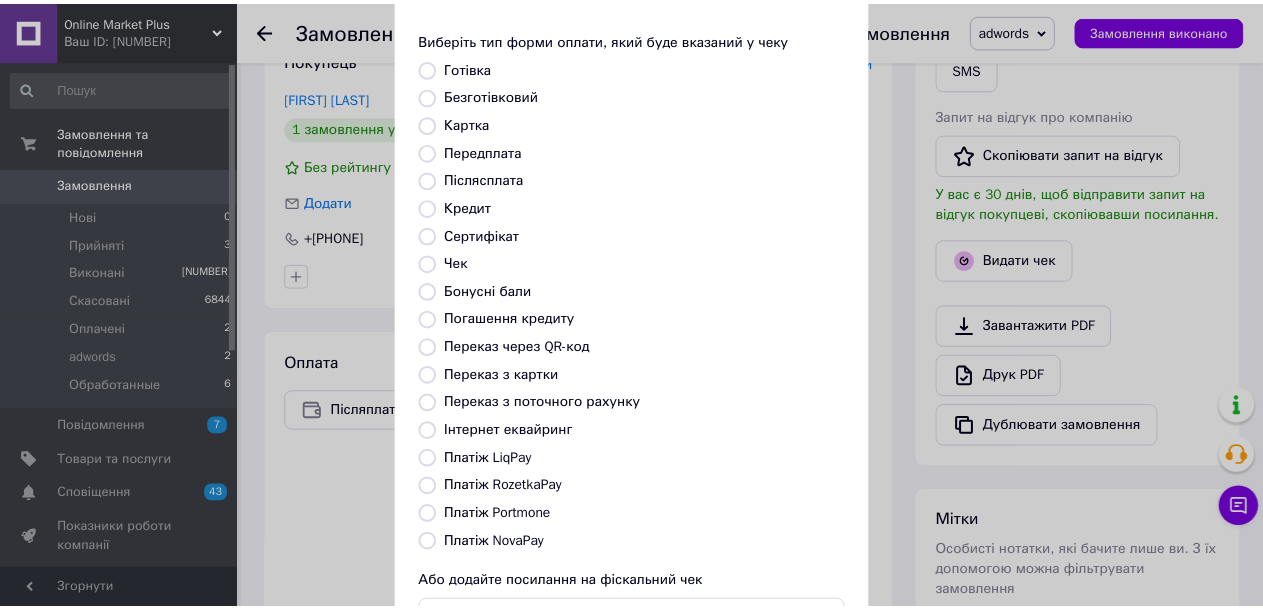 scroll, scrollTop: 200, scrollLeft: 0, axis: vertical 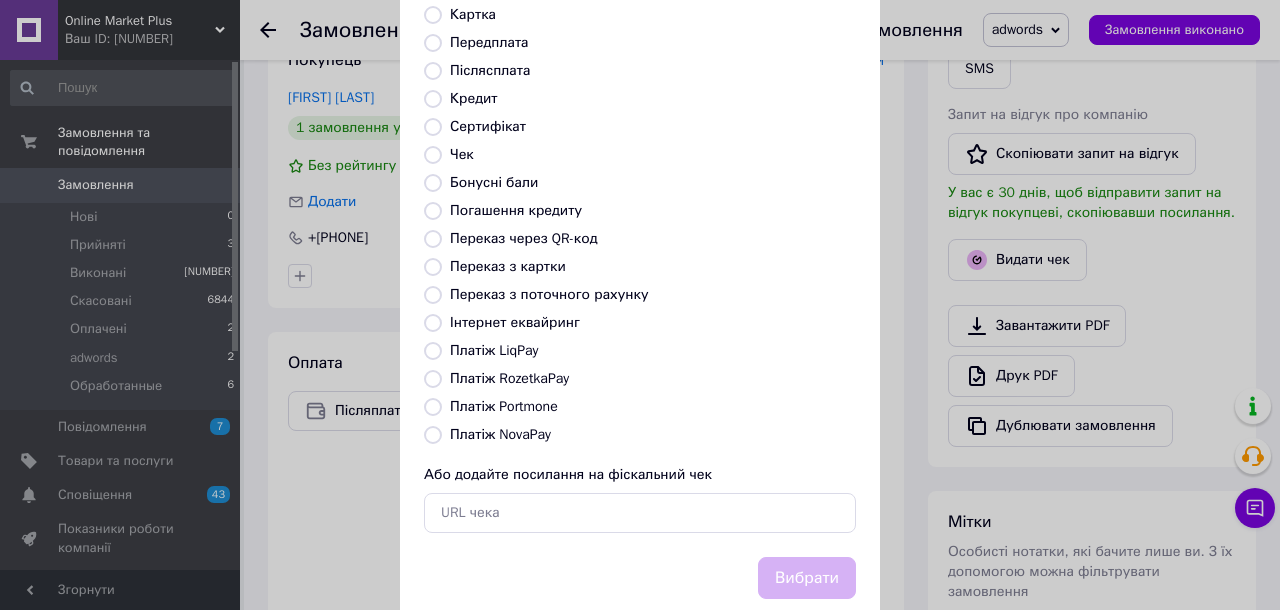 click on "Платіж NovaPay" at bounding box center (433, 435) 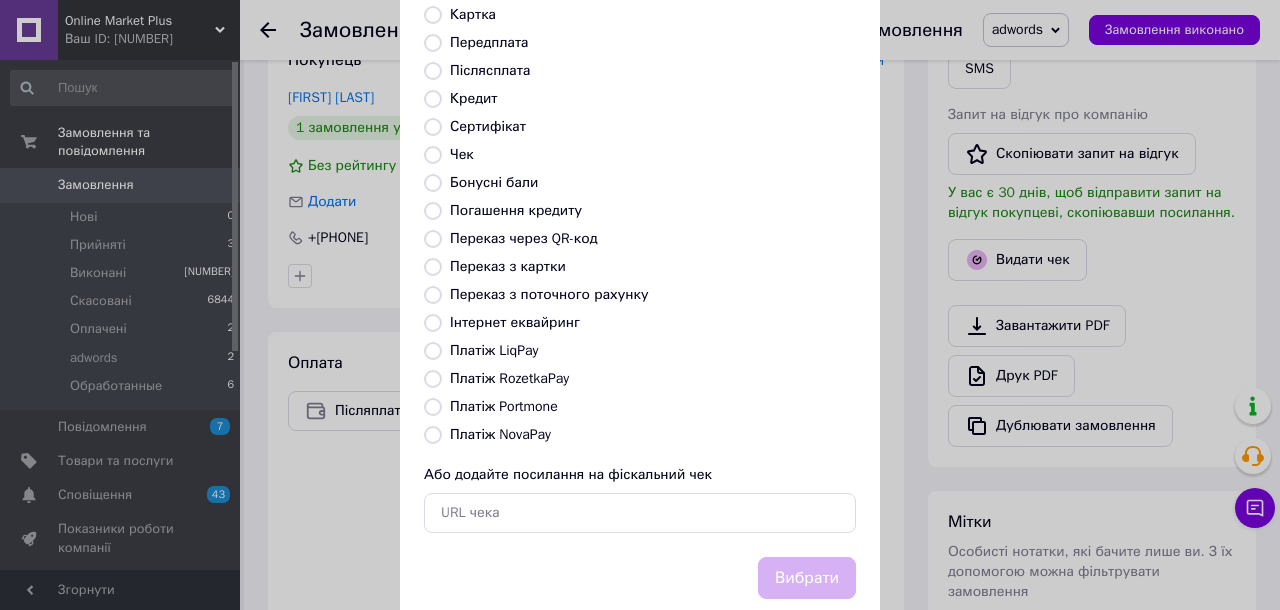 radio on "true" 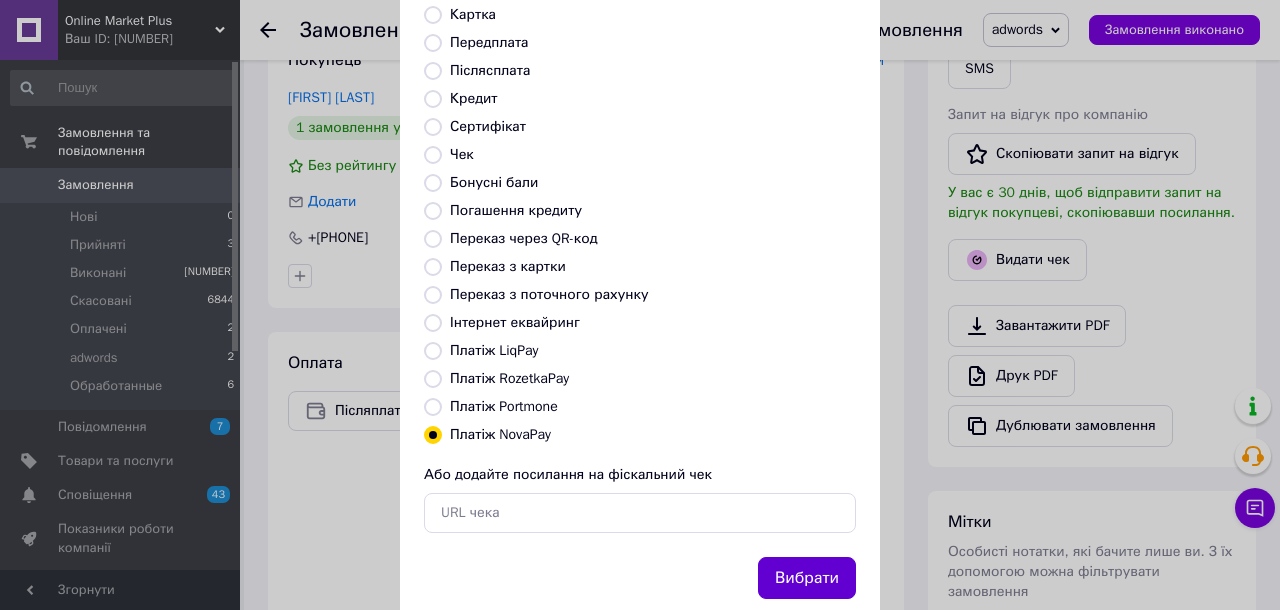 click on "Вибрати" at bounding box center [807, 578] 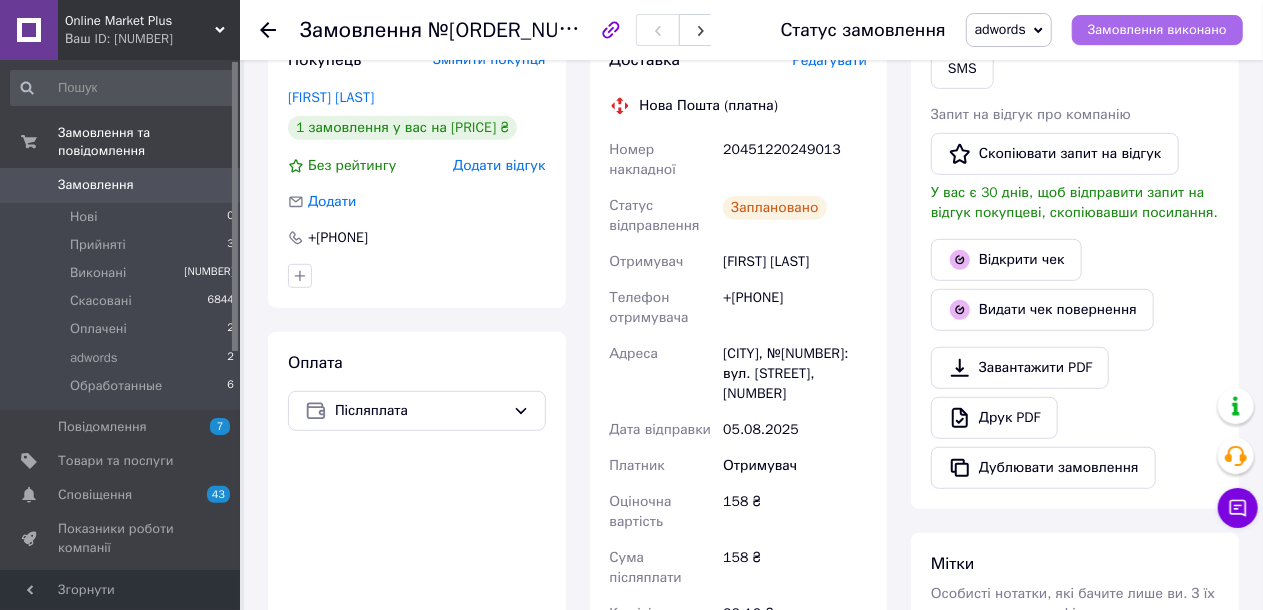 click on "Замовлення виконано" at bounding box center [1157, 30] 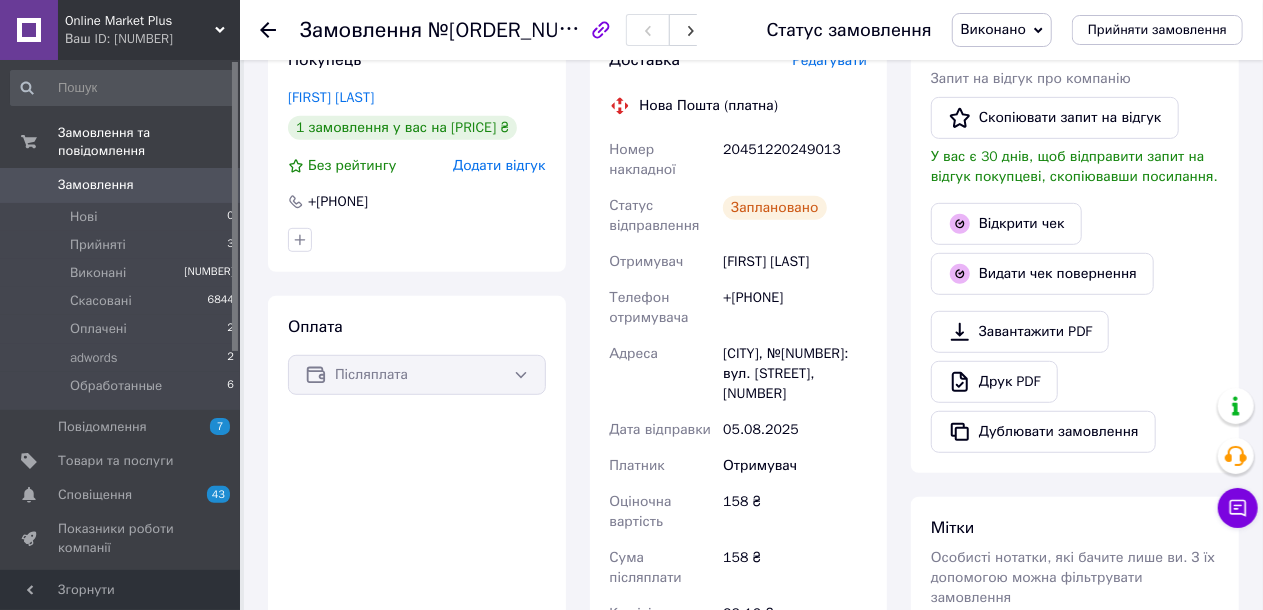 click 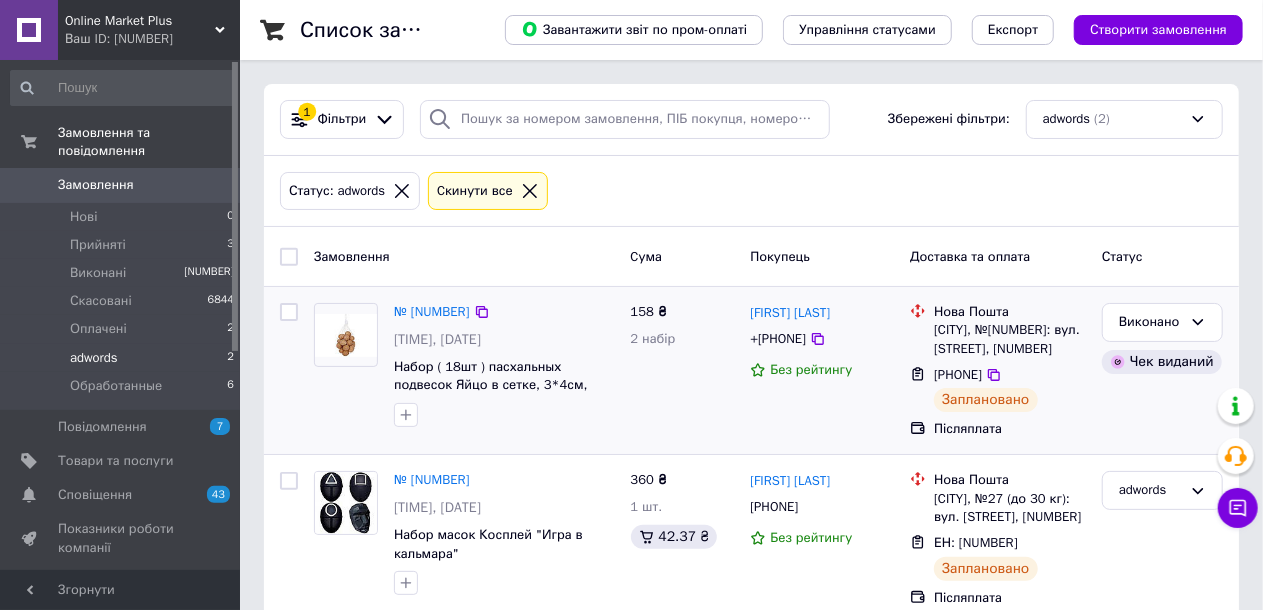 scroll, scrollTop: 33, scrollLeft: 0, axis: vertical 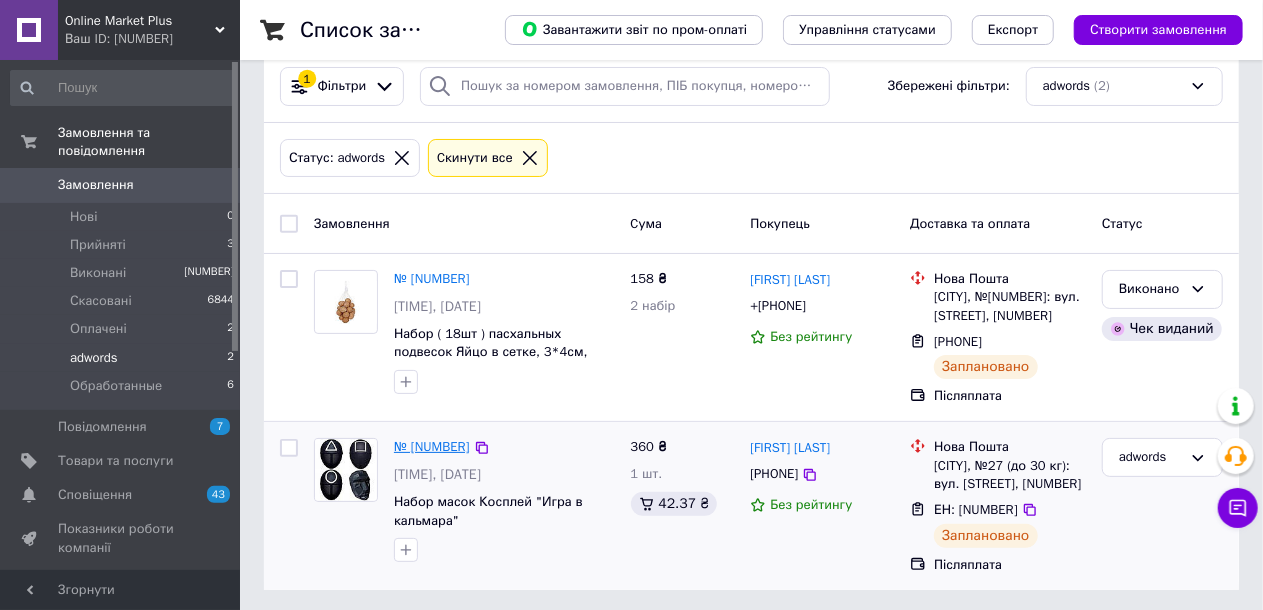 click on "№ [NUMBER]" at bounding box center [432, 446] 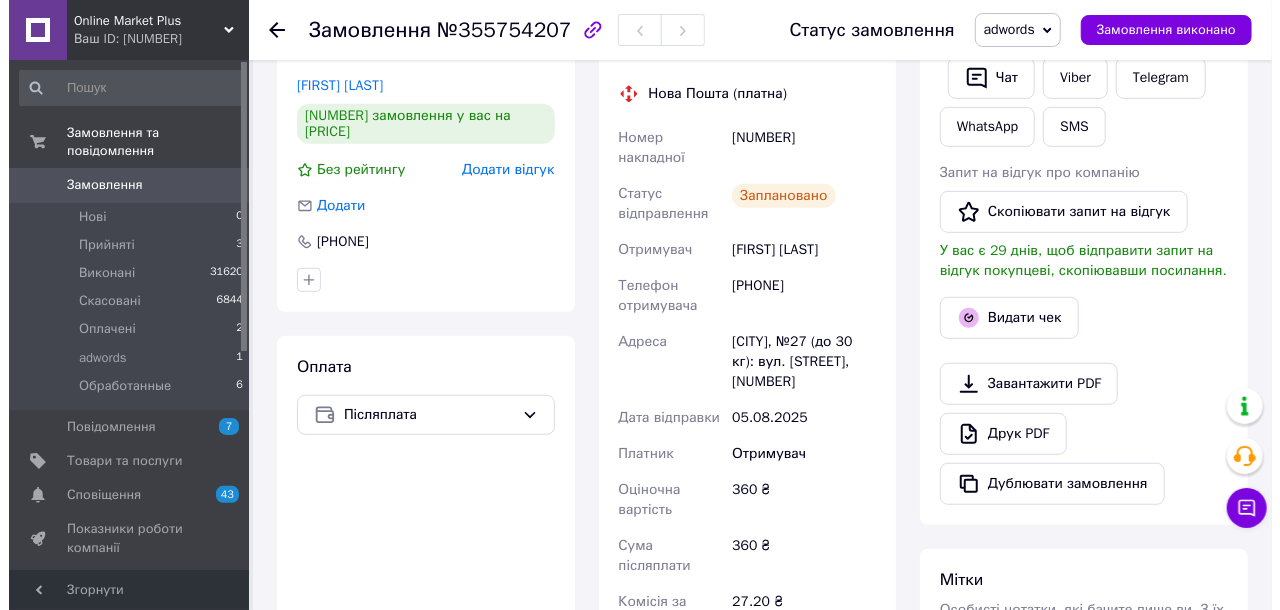 scroll, scrollTop: 433, scrollLeft: 0, axis: vertical 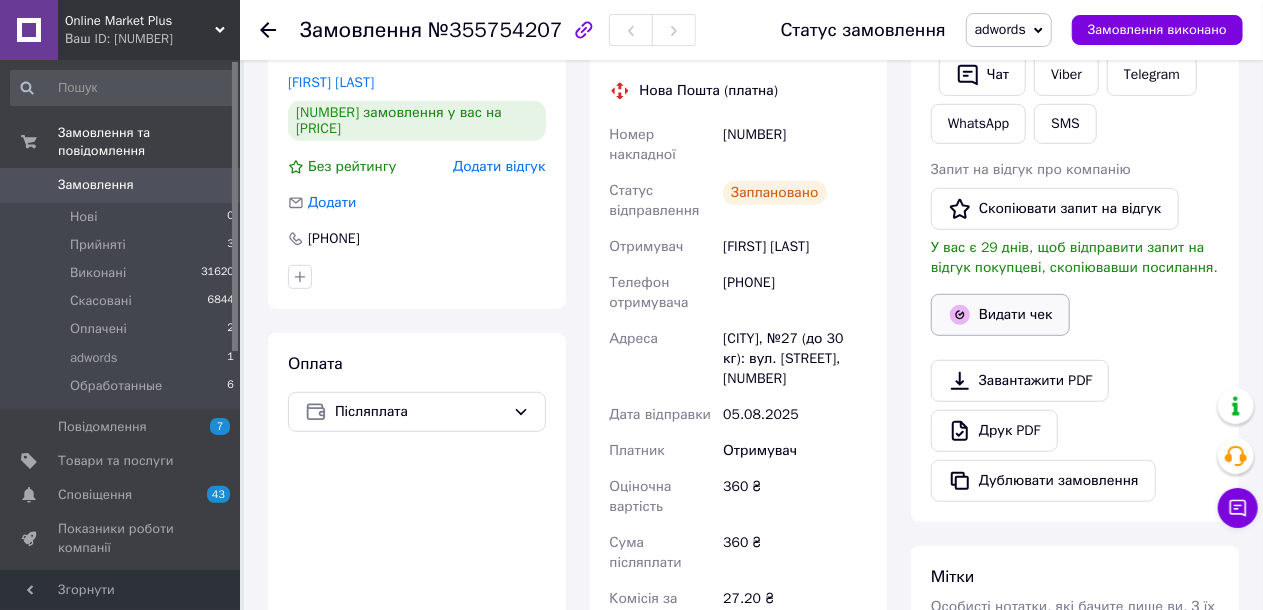 click on "Видати чек" at bounding box center [1000, 315] 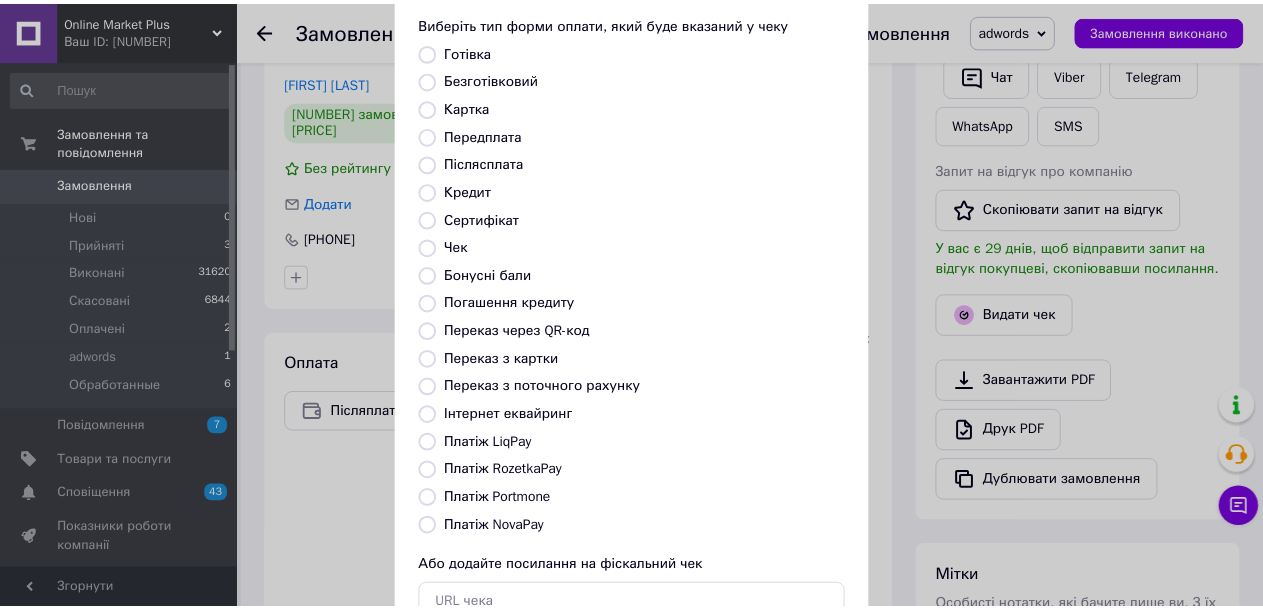 scroll, scrollTop: 248, scrollLeft: 0, axis: vertical 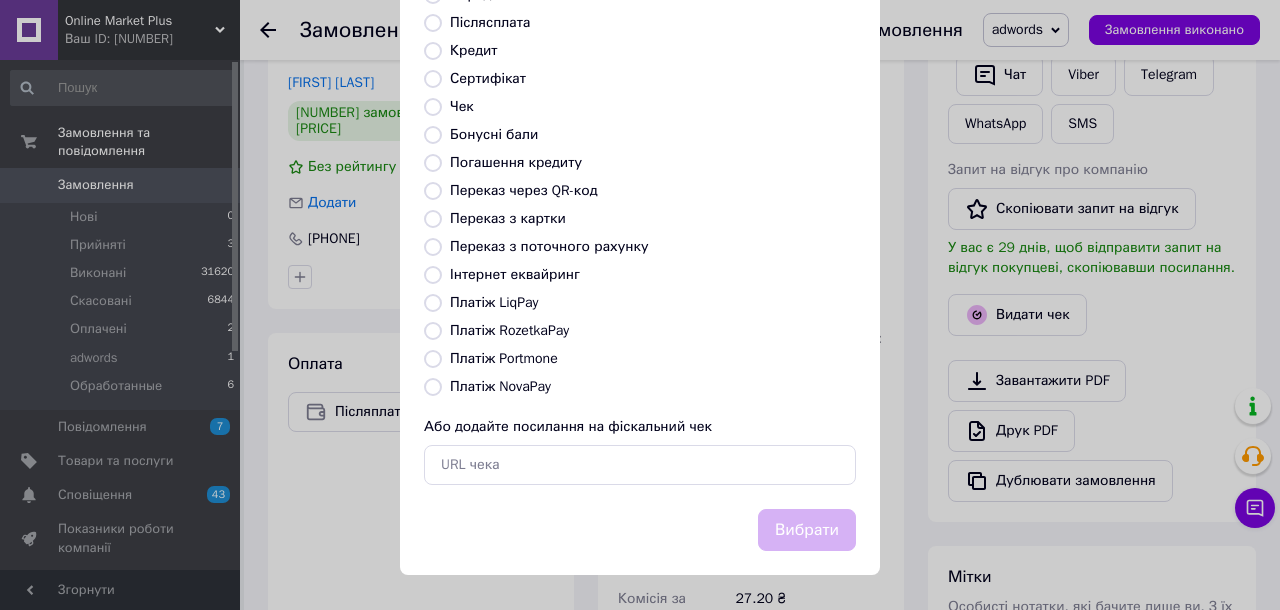 click on "Платіж NovaPay" at bounding box center (433, 387) 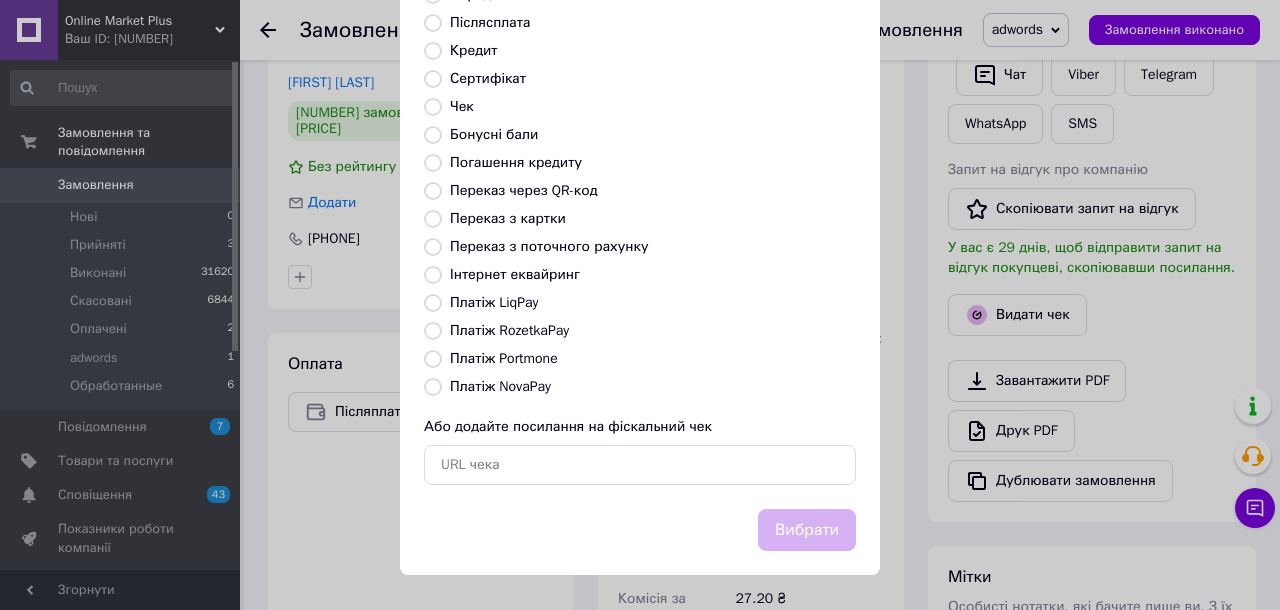 radio on "true" 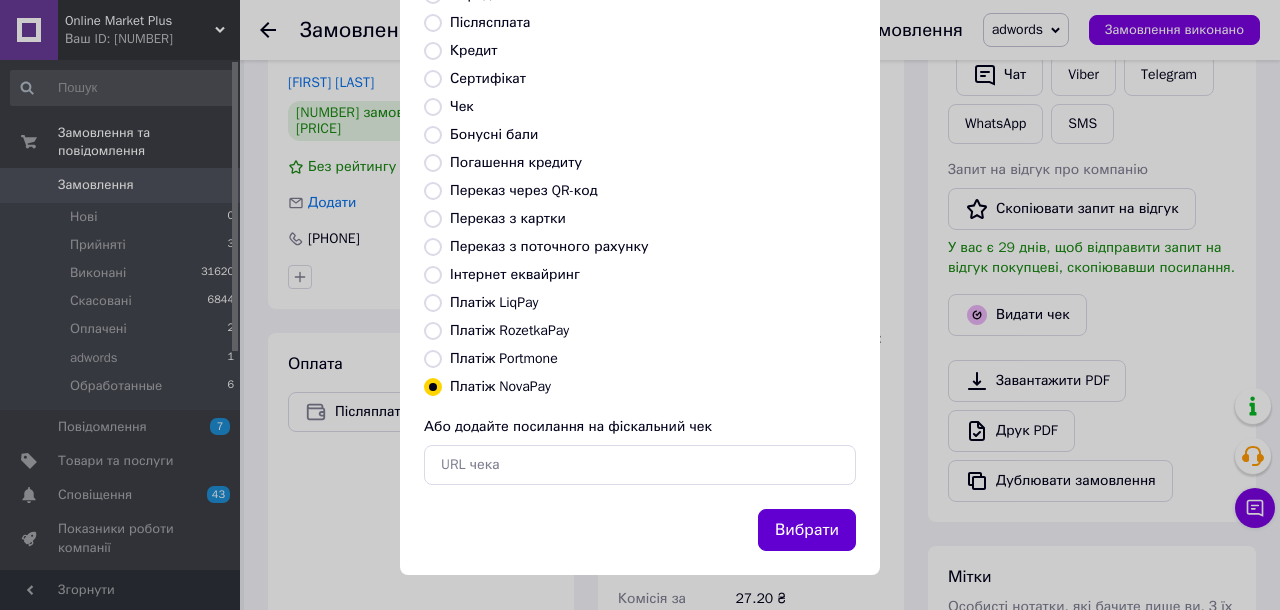 click on "Вибрати" at bounding box center [807, 530] 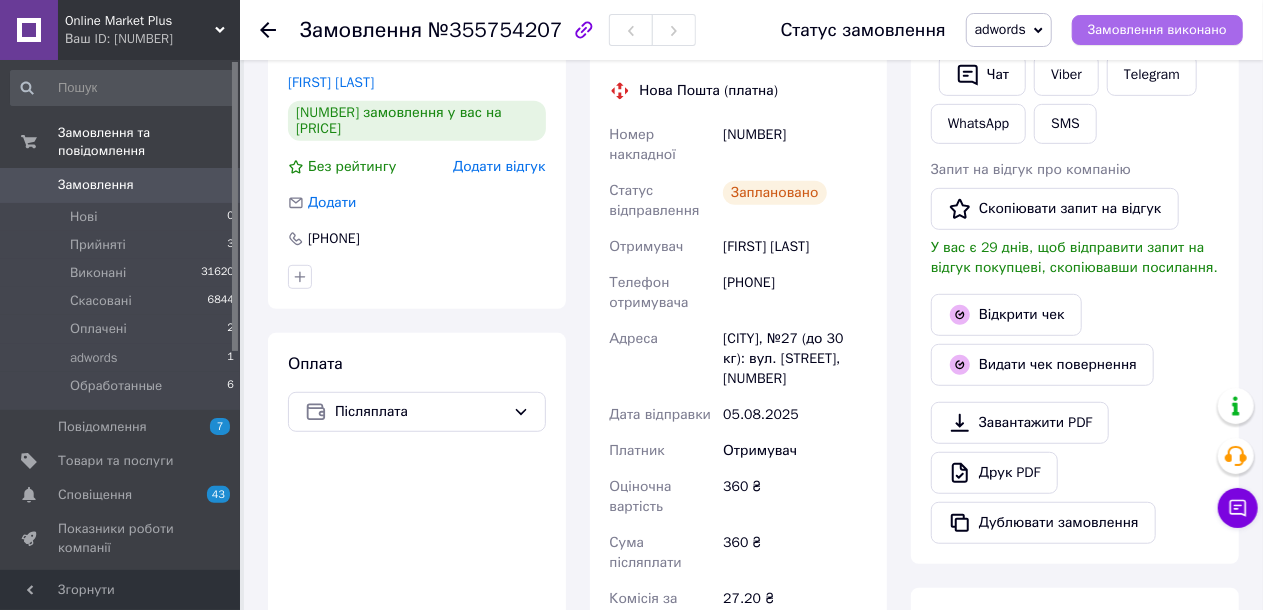 click on "Замовлення виконано" at bounding box center [1157, 30] 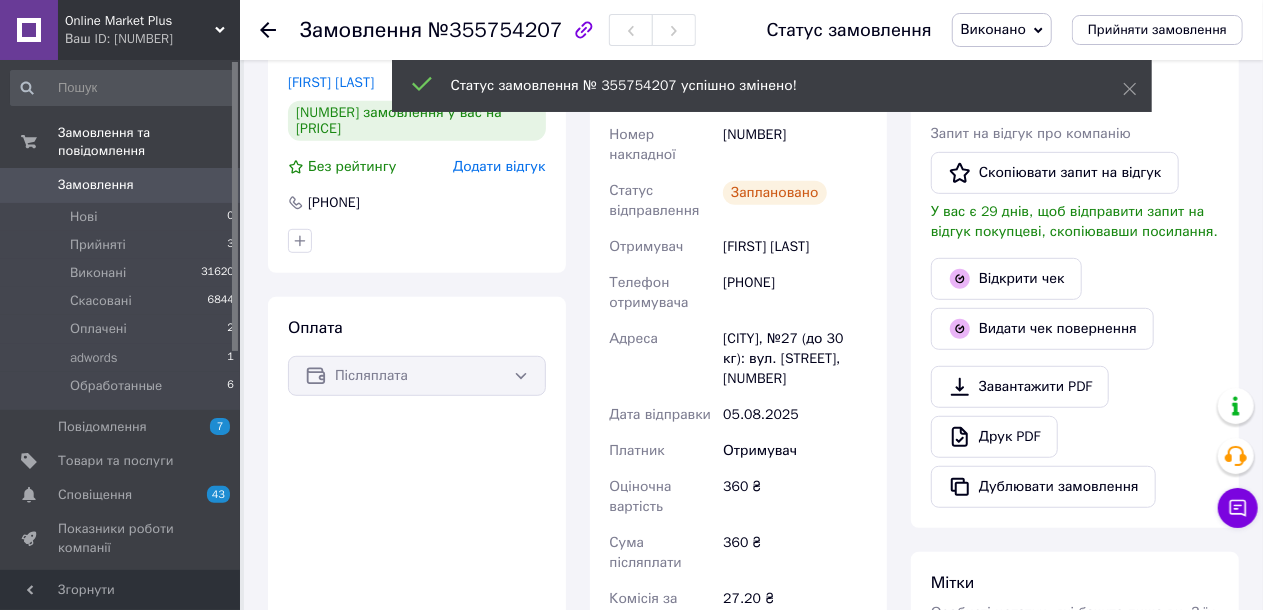 click 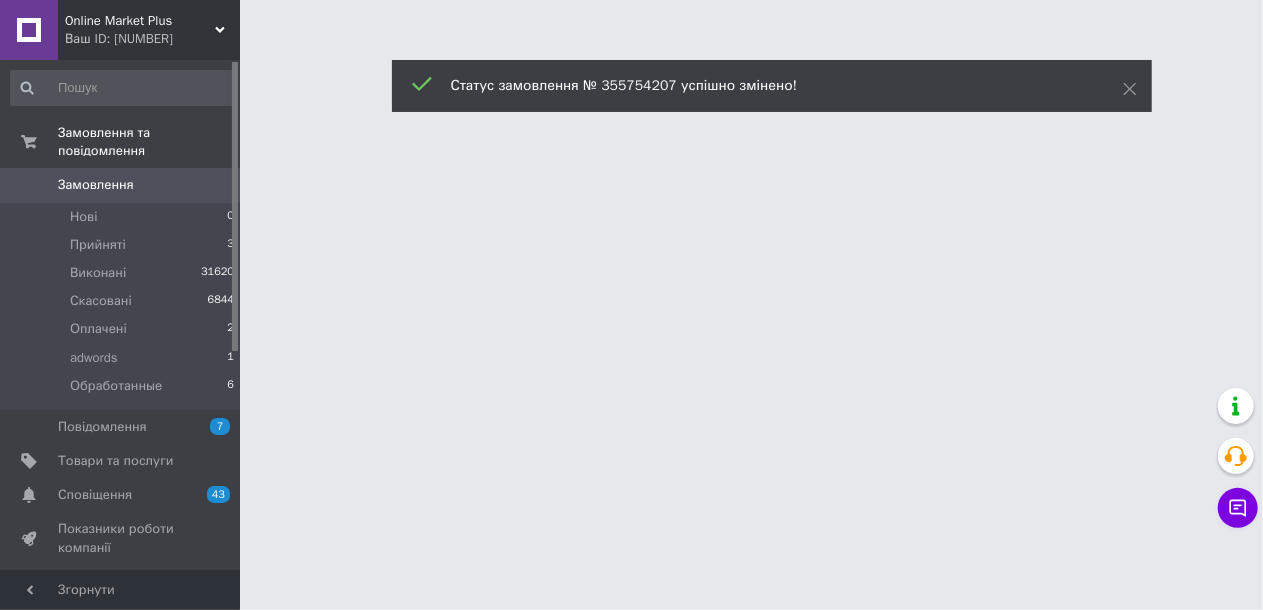 scroll, scrollTop: 0, scrollLeft: 0, axis: both 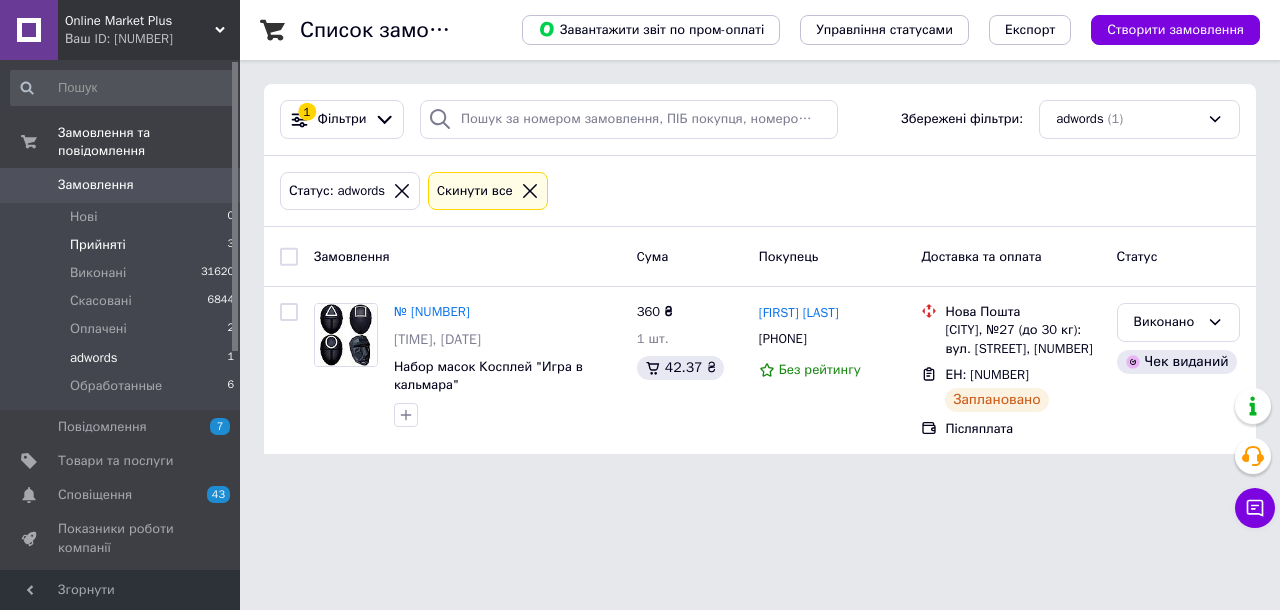 click on "Прийняті" at bounding box center (98, 245) 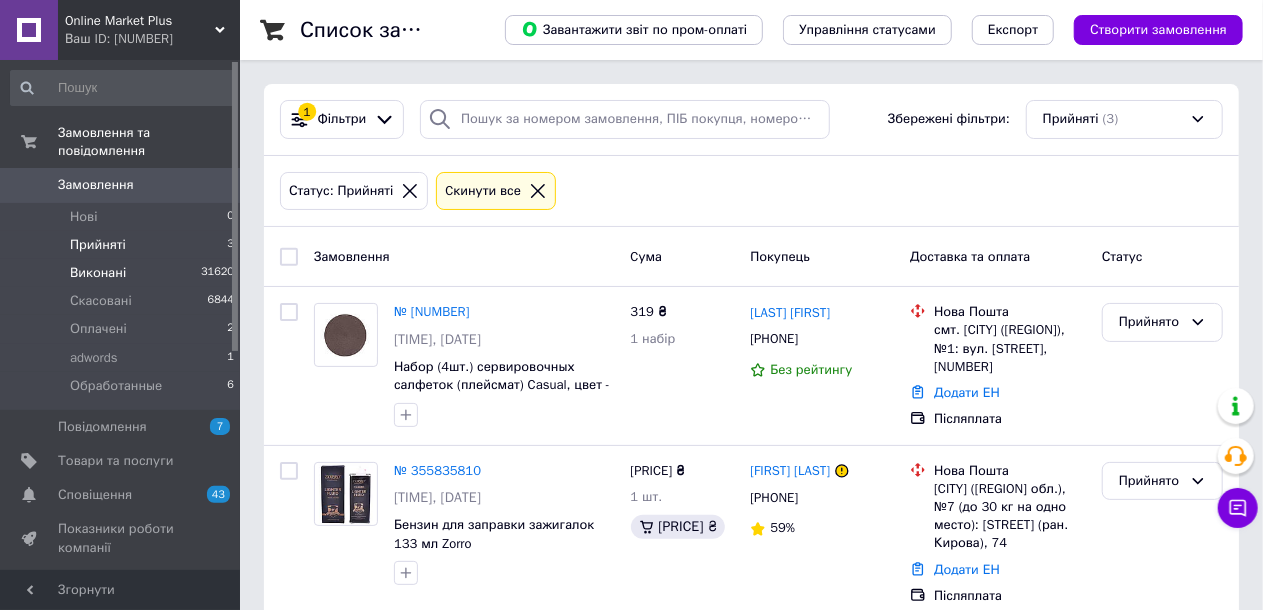 click on "Виконані" at bounding box center (98, 273) 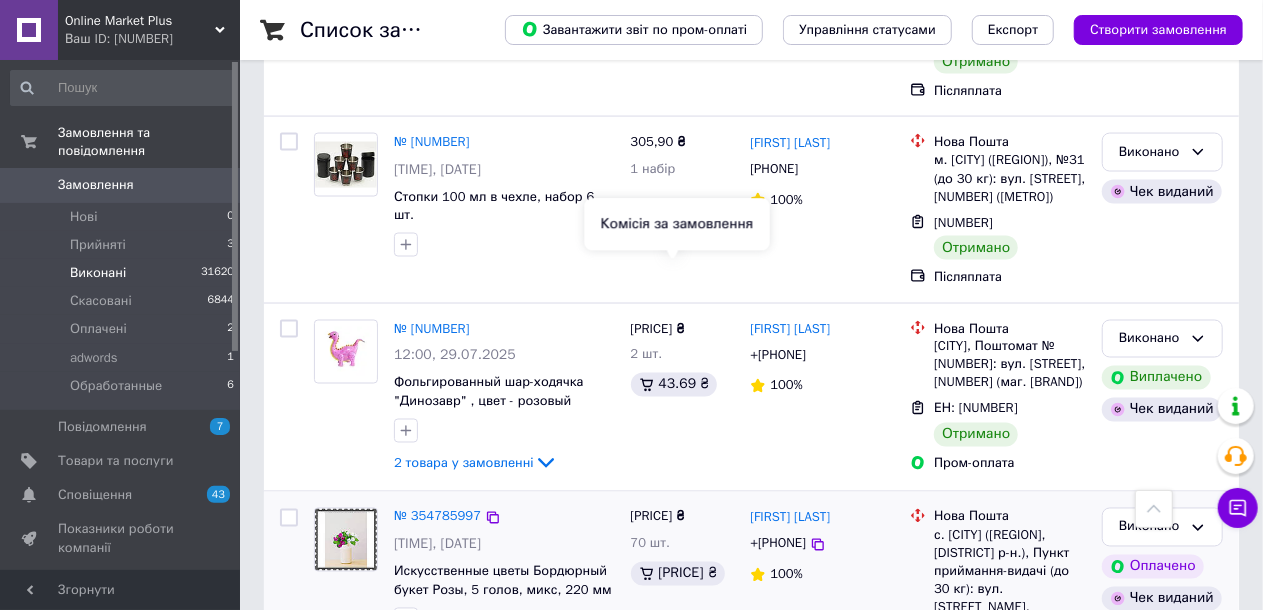 scroll, scrollTop: 9200, scrollLeft: 0, axis: vertical 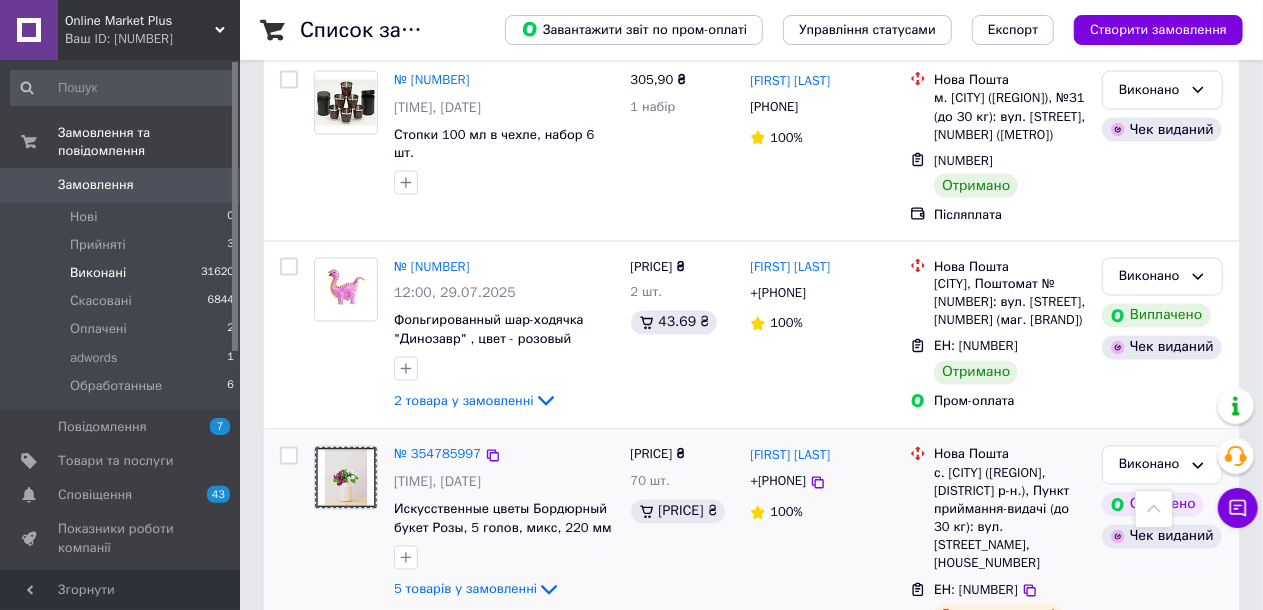 click 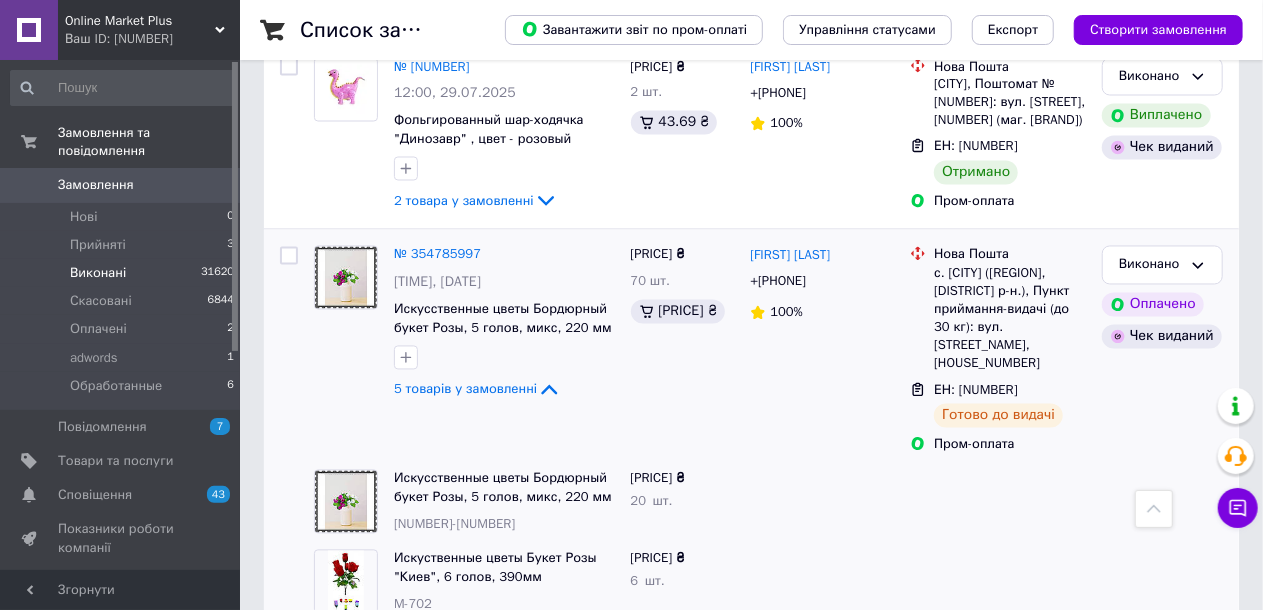 scroll, scrollTop: 9300, scrollLeft: 0, axis: vertical 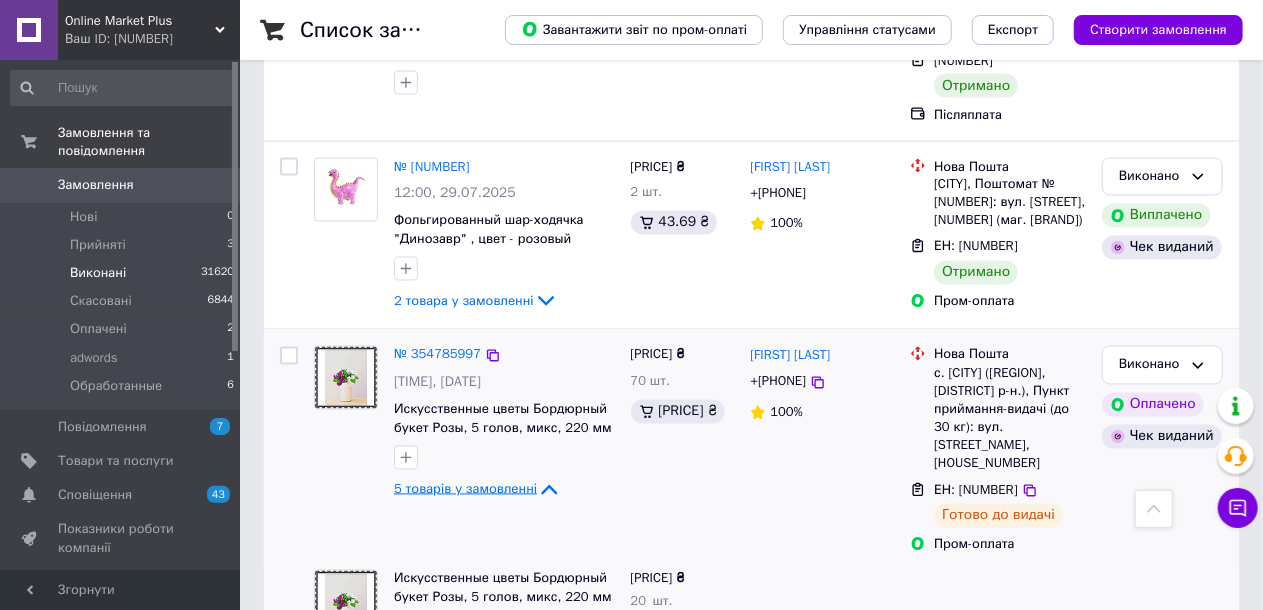click 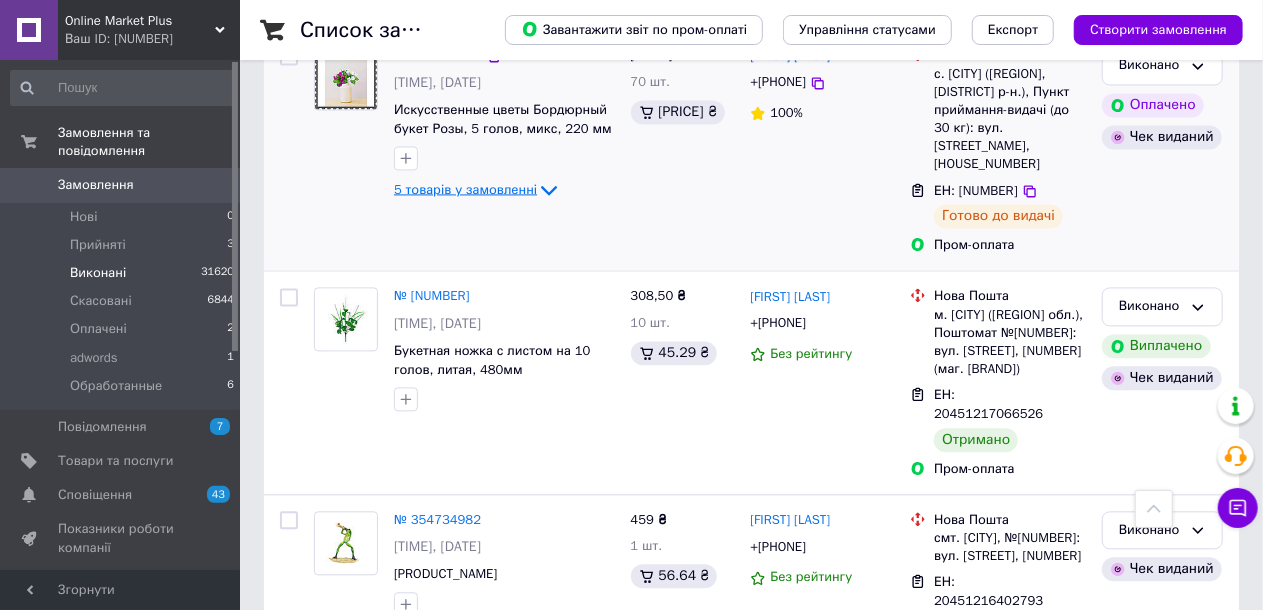 scroll, scrollTop: 9602, scrollLeft: 0, axis: vertical 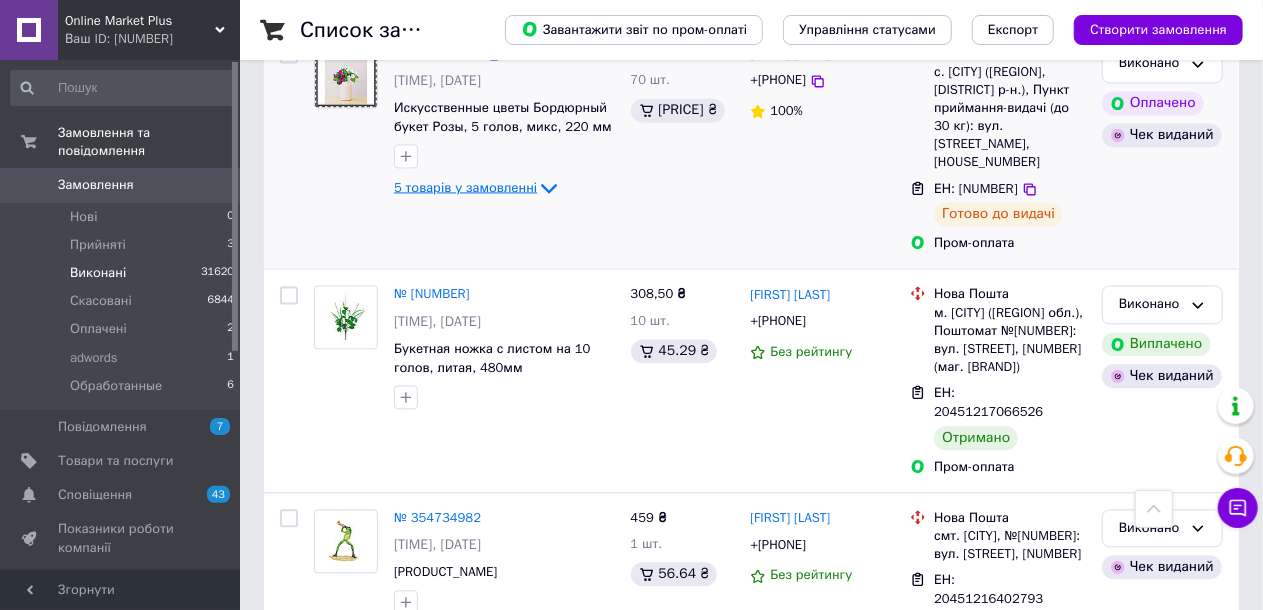 click on "2" at bounding box center (327, 963) 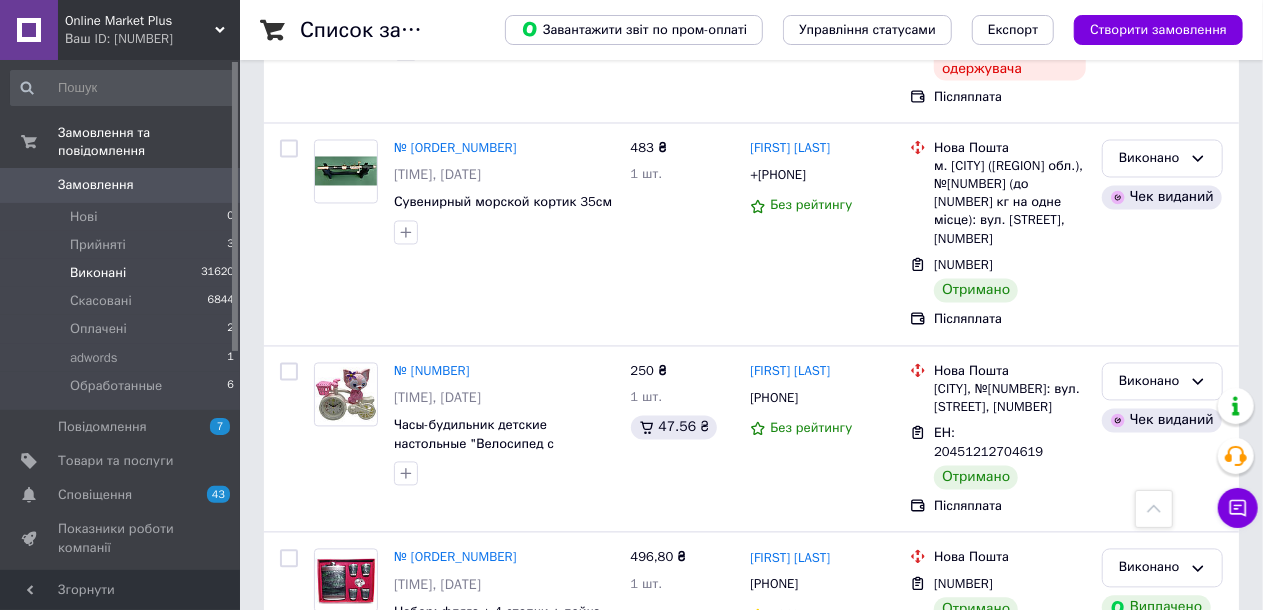 scroll, scrollTop: 9439, scrollLeft: 0, axis: vertical 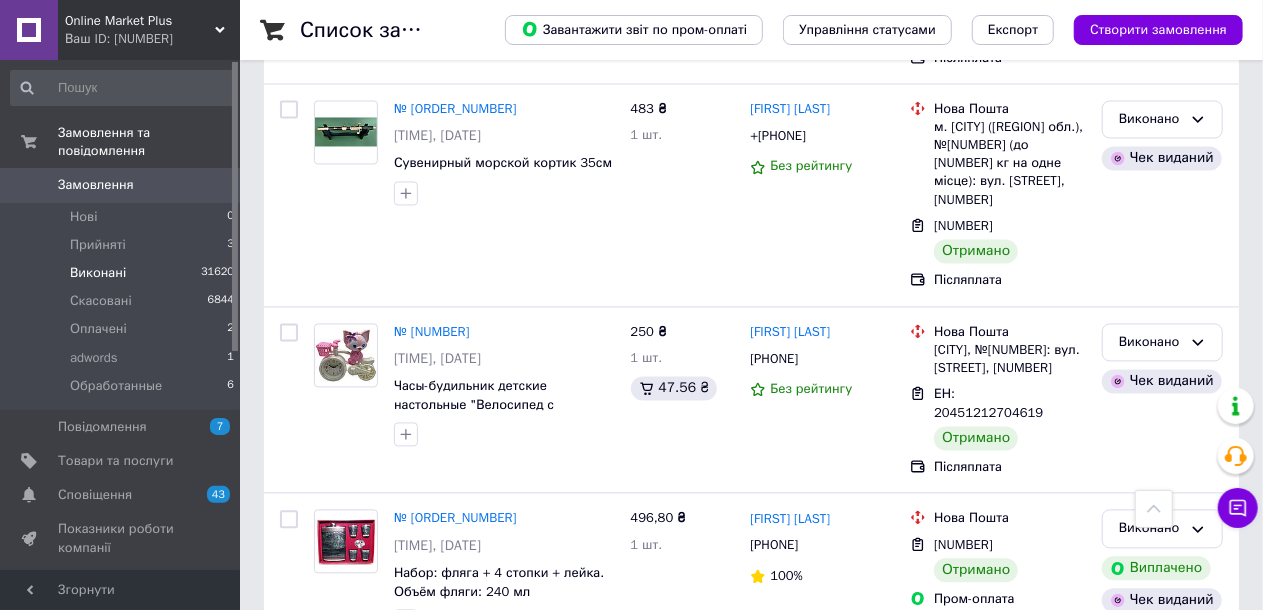 click on "3" at bounding box center (494, 1310) 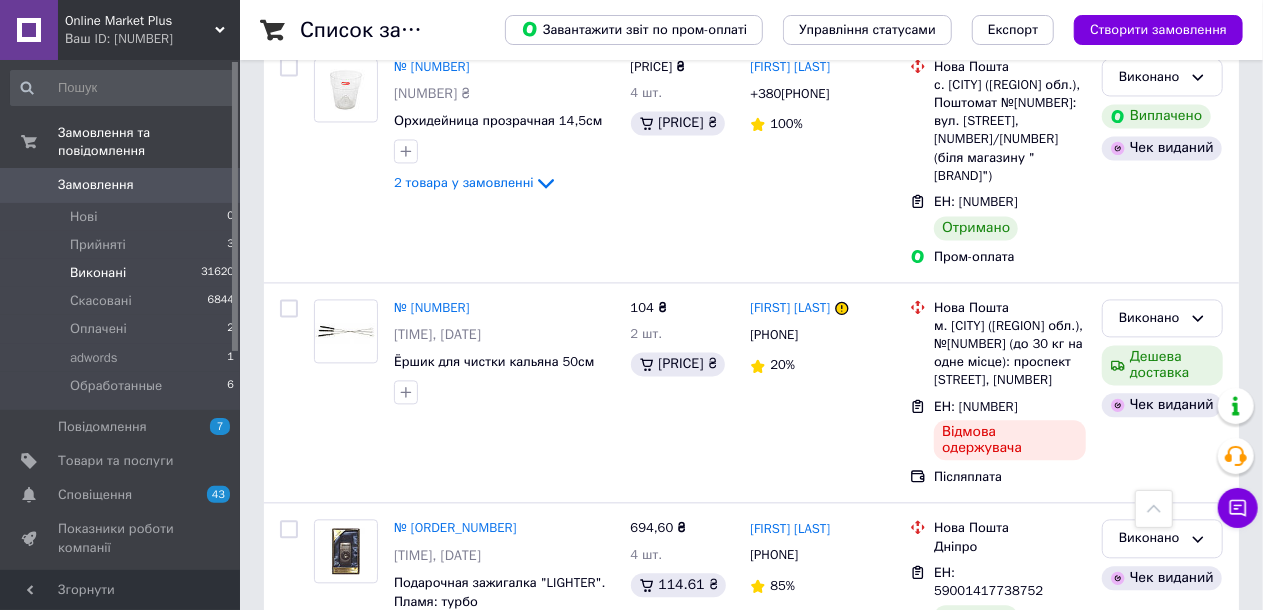 scroll, scrollTop: 9564, scrollLeft: 0, axis: vertical 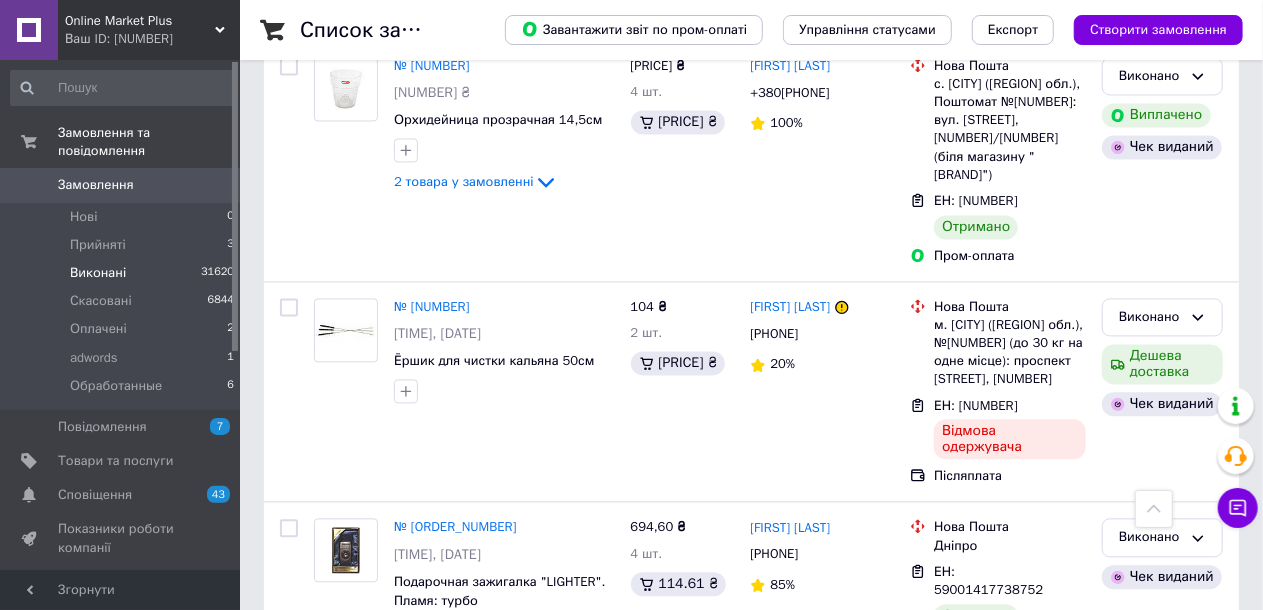 click on "4" at bounding box center (539, 977) 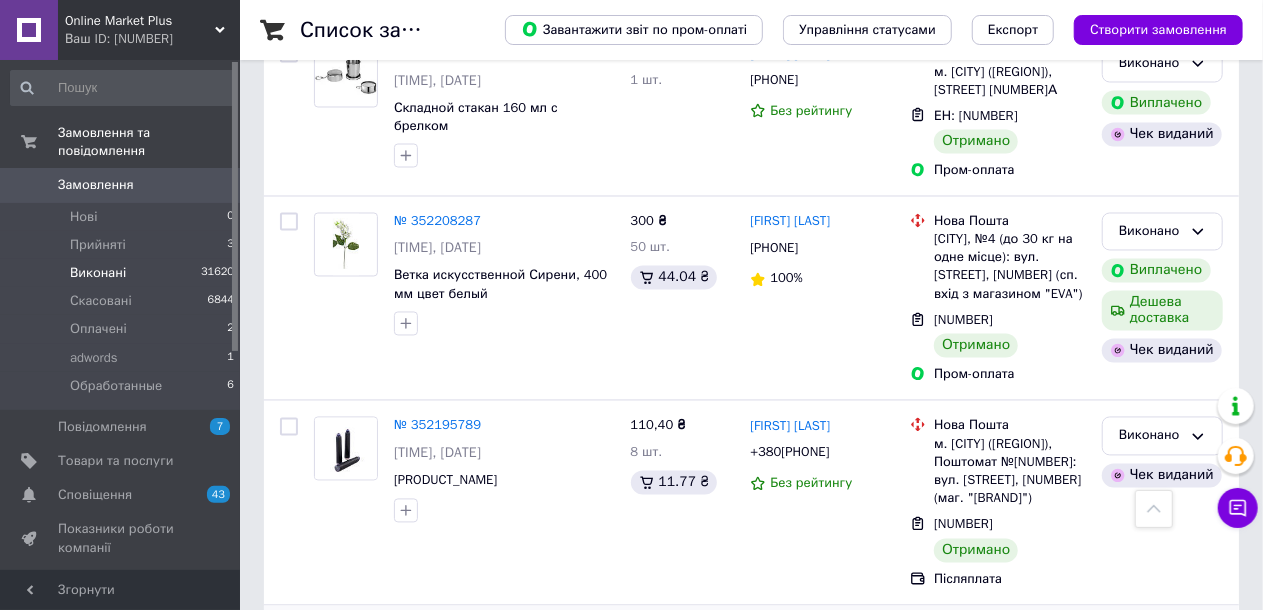 scroll, scrollTop: 9362, scrollLeft: 0, axis: vertical 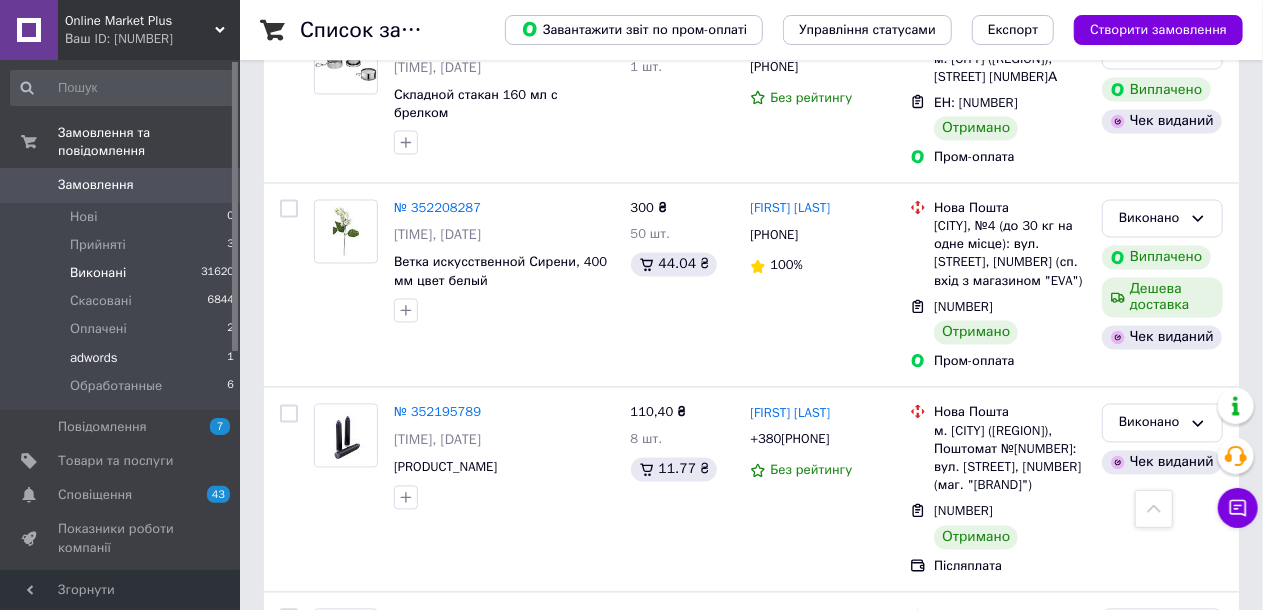 click on "adwords" at bounding box center [94, 358] 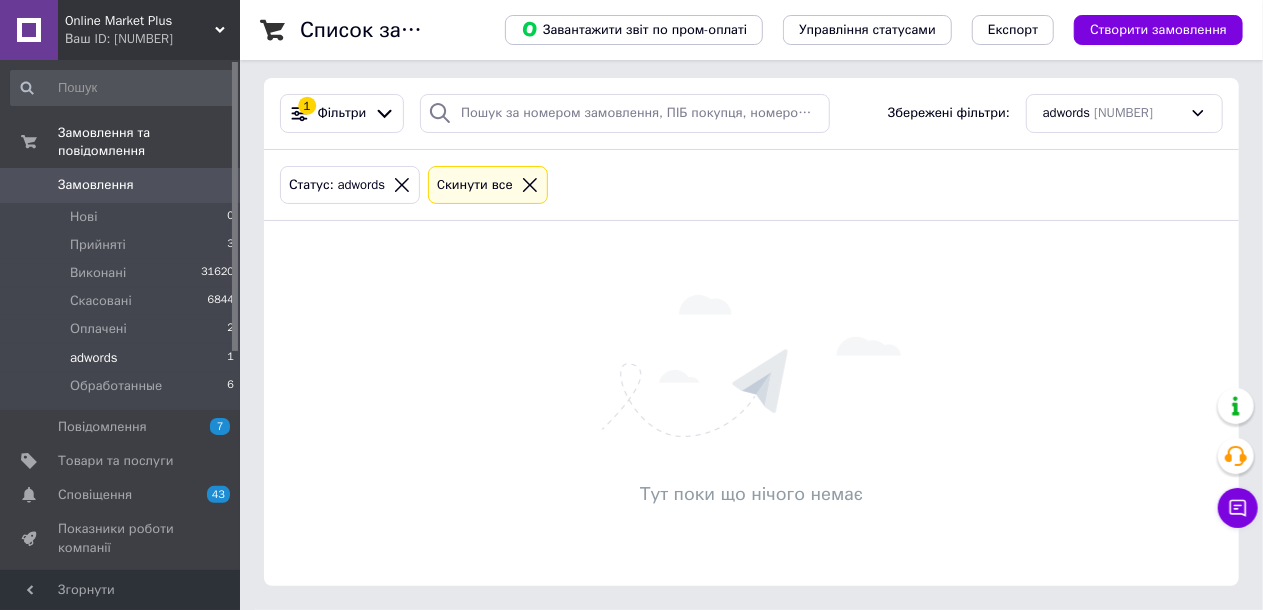 scroll, scrollTop: 0, scrollLeft: 0, axis: both 